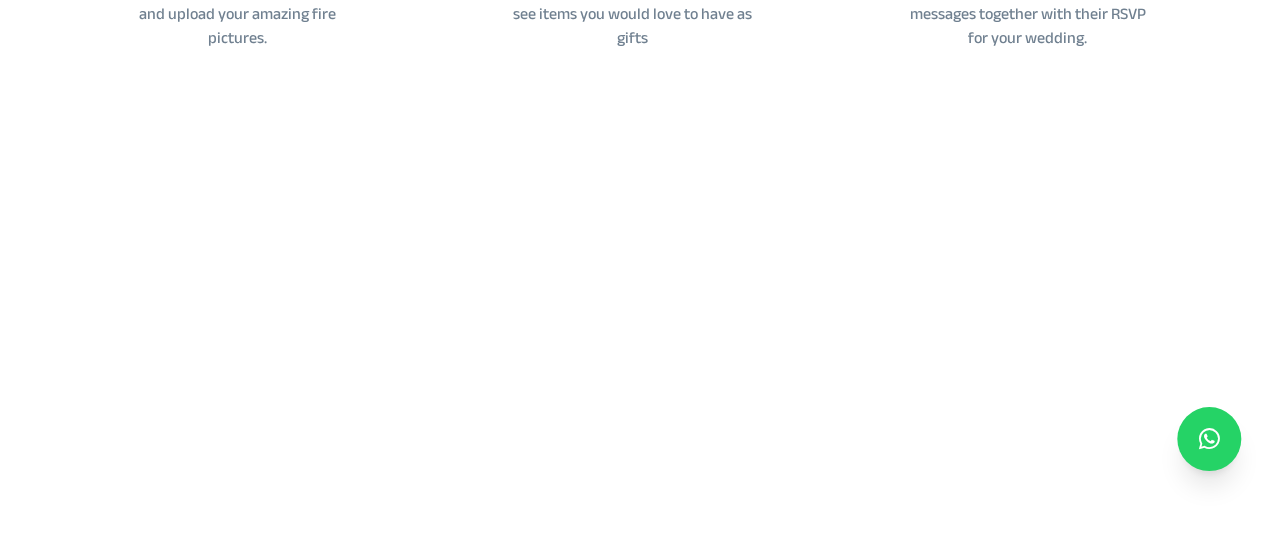 scroll, scrollTop: 1124, scrollLeft: 0, axis: vertical 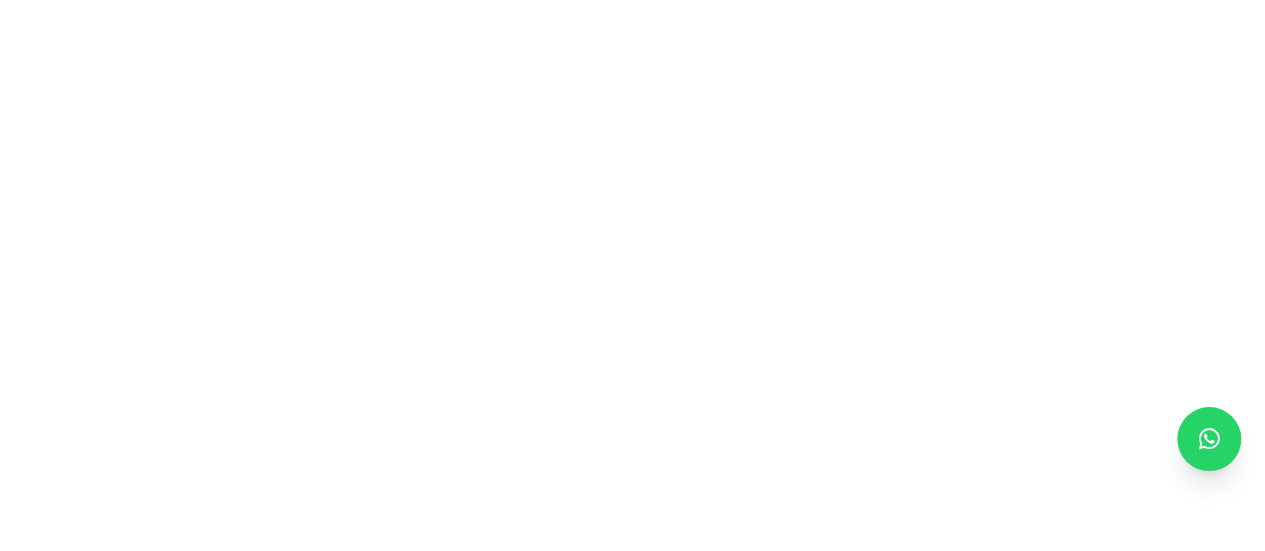 click on "Weddings
Create a Free Wedding Website
Buy Wedding Gifts
Shop Wedding Invitations
Shop Wedding Clothes
Mission" at bounding box center [632, 1599] 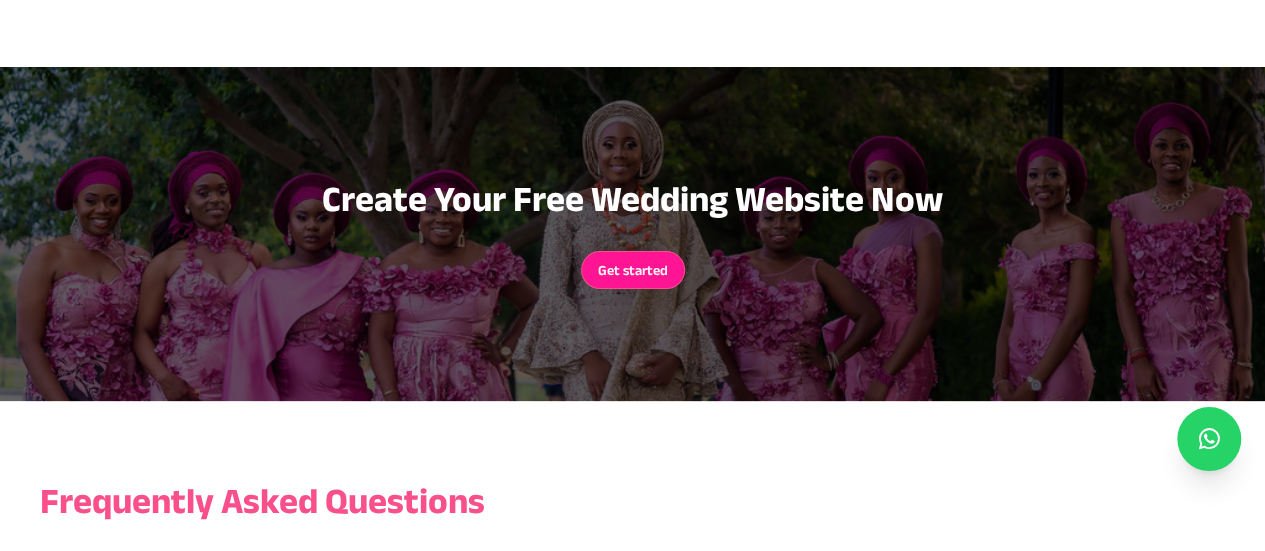 scroll, scrollTop: 2846, scrollLeft: 0, axis: vertical 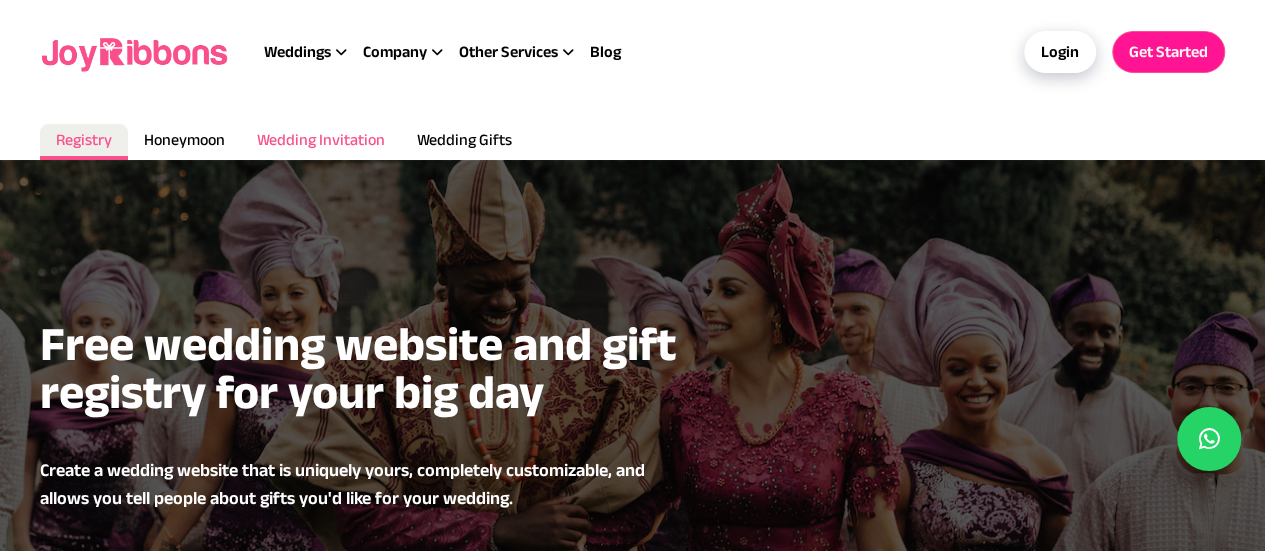 click on "Wedding Invitation" at bounding box center (321, 139) 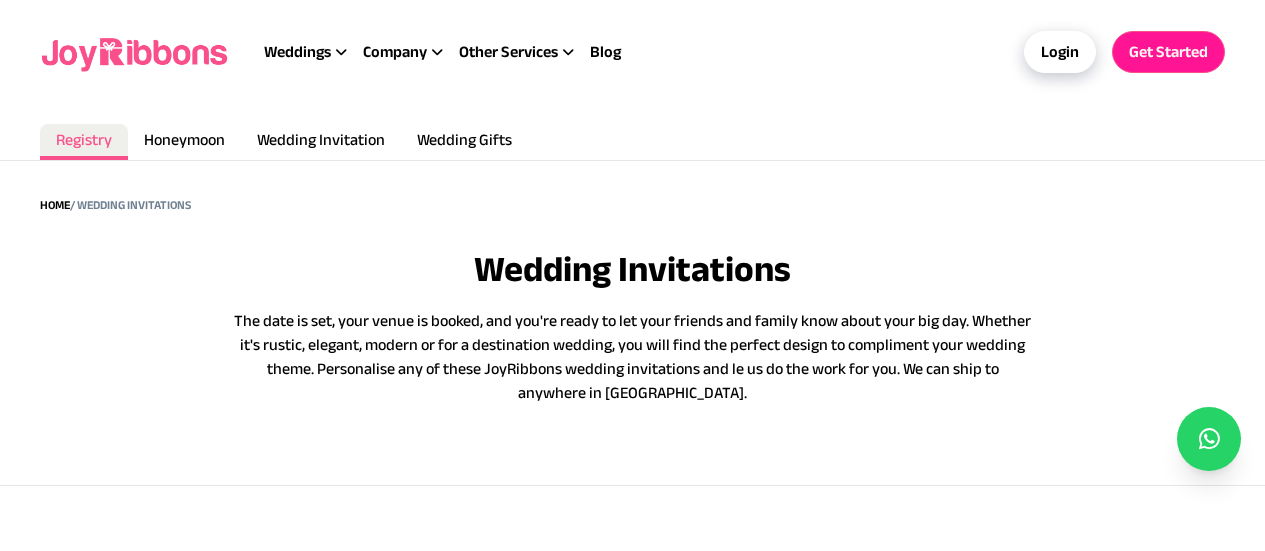 scroll, scrollTop: 0, scrollLeft: 0, axis: both 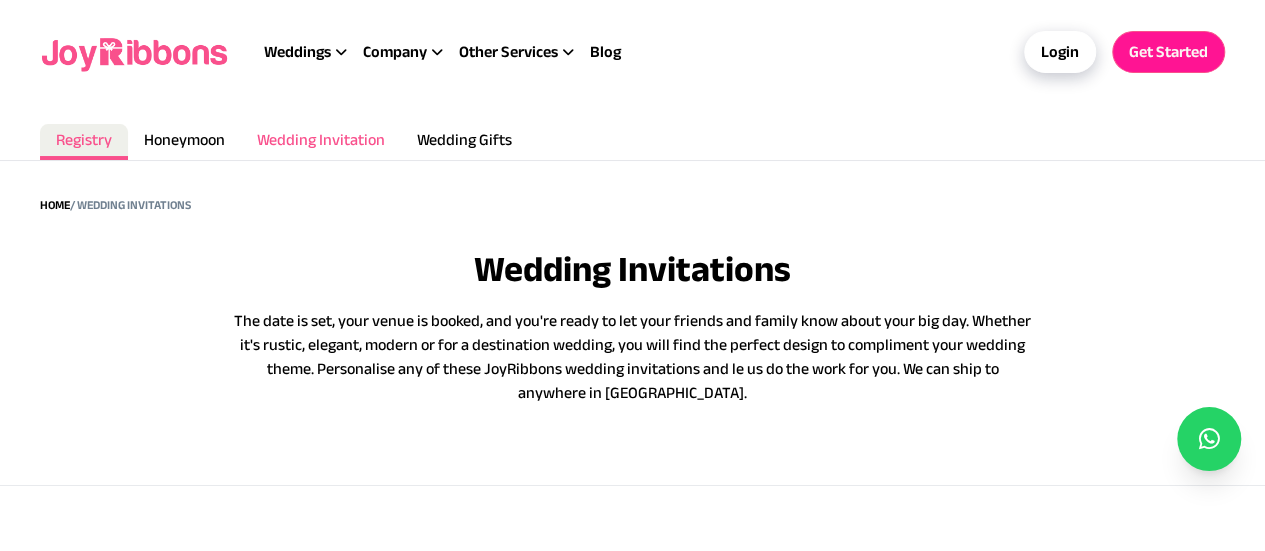 click on "Wedding Invitation" at bounding box center (321, 139) 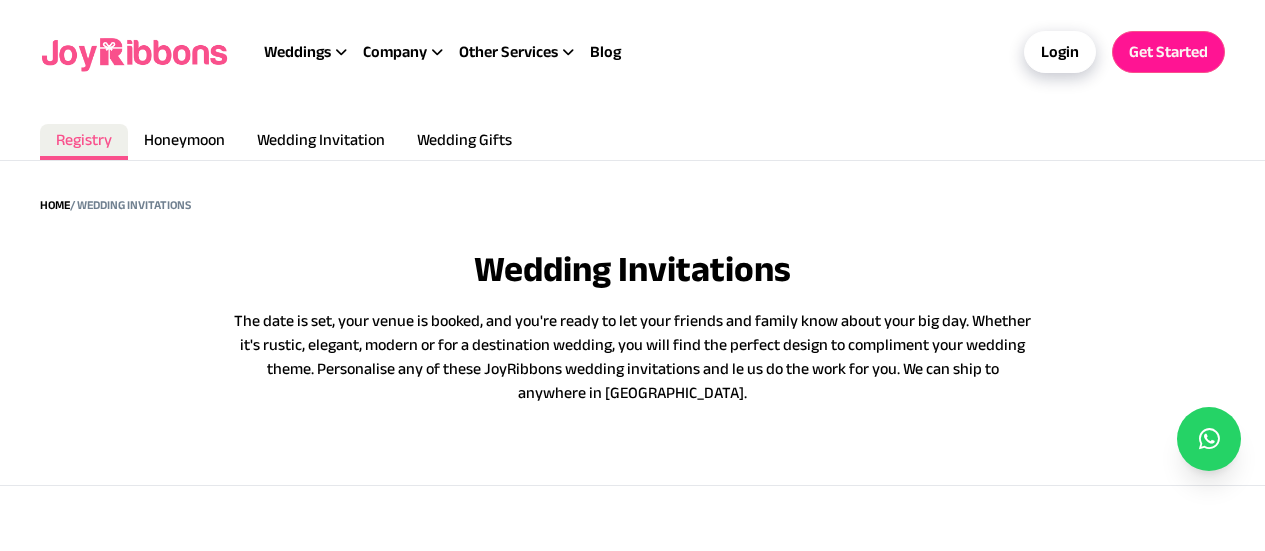 scroll, scrollTop: 0, scrollLeft: 0, axis: both 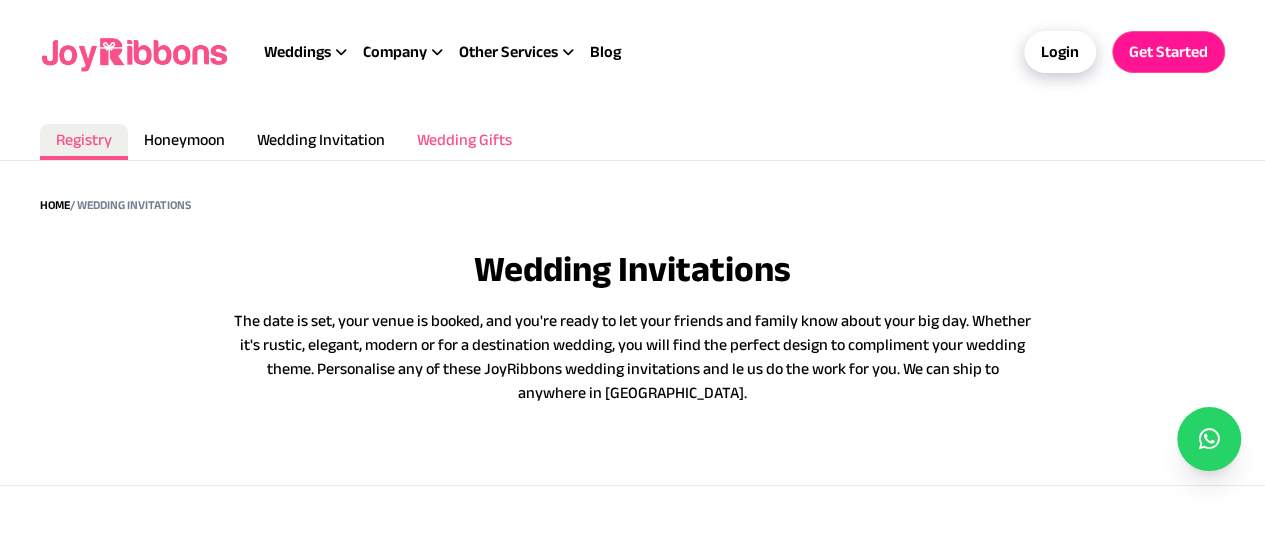 click on "Wedding
Gifts" at bounding box center [464, 139] 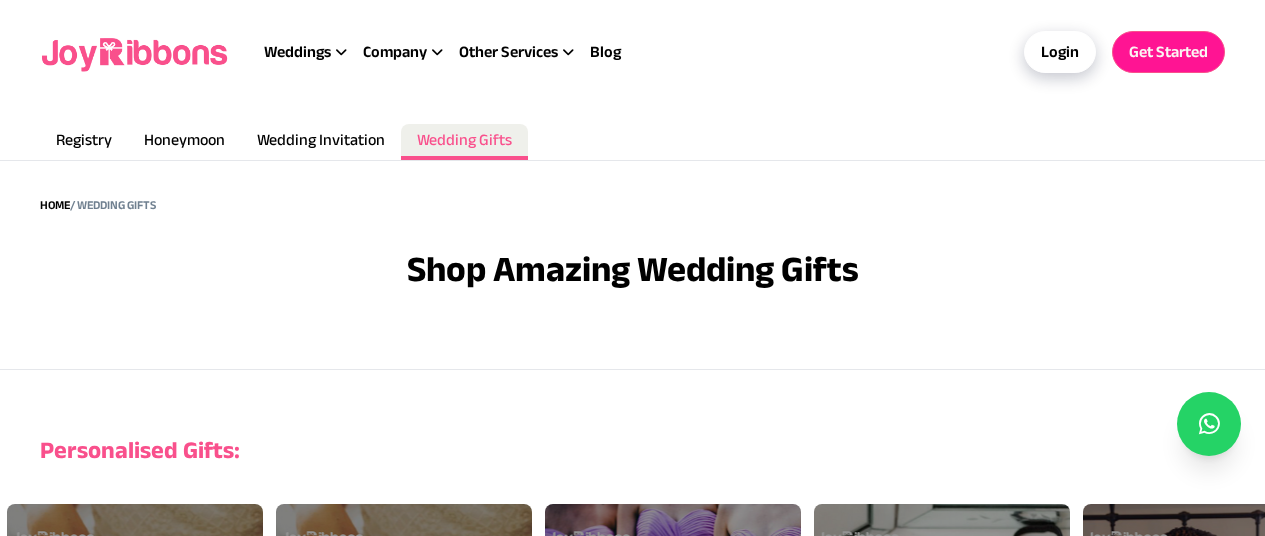 scroll, scrollTop: 0, scrollLeft: 0, axis: both 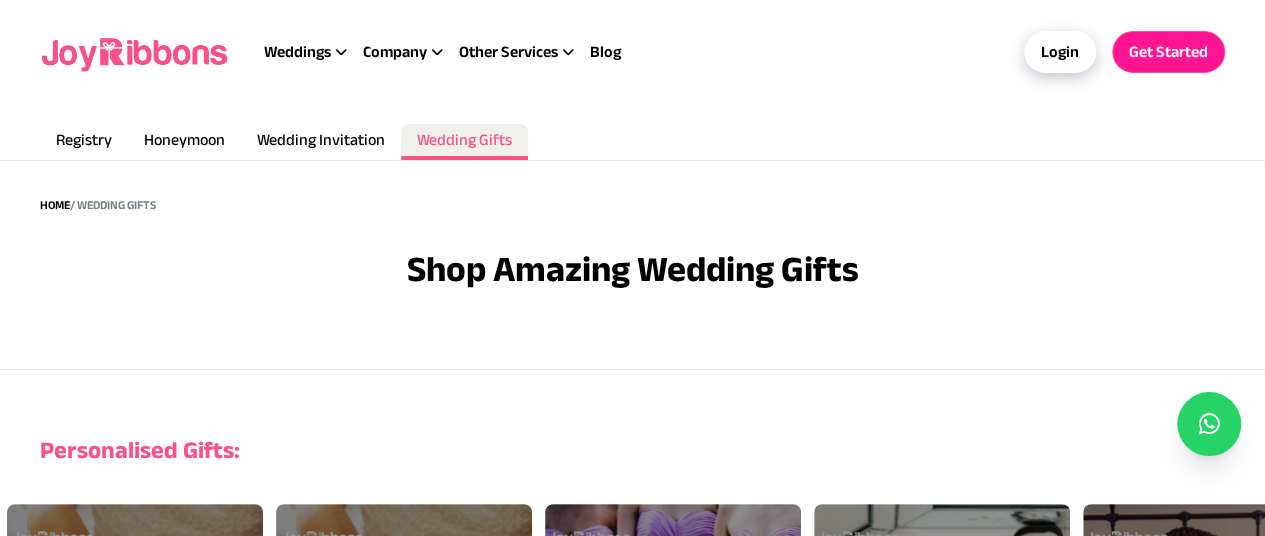 drag, startPoint x: 1275, startPoint y: 72, endPoint x: 1246, endPoint y: -37, distance: 112.79185 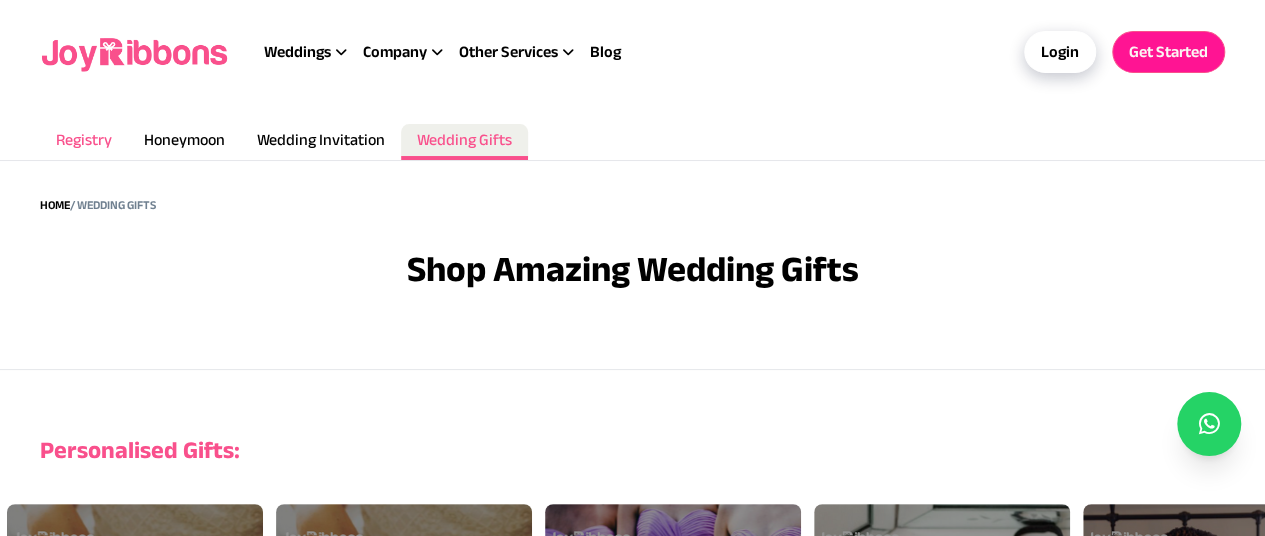 click on "Registry" at bounding box center [84, 139] 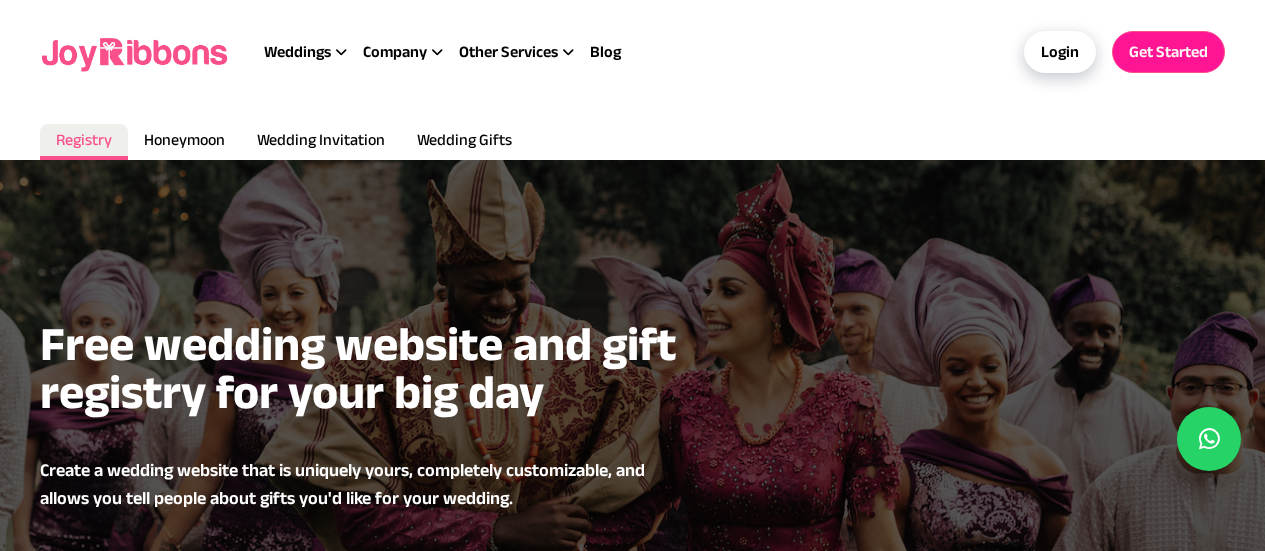 scroll, scrollTop: 0, scrollLeft: 0, axis: both 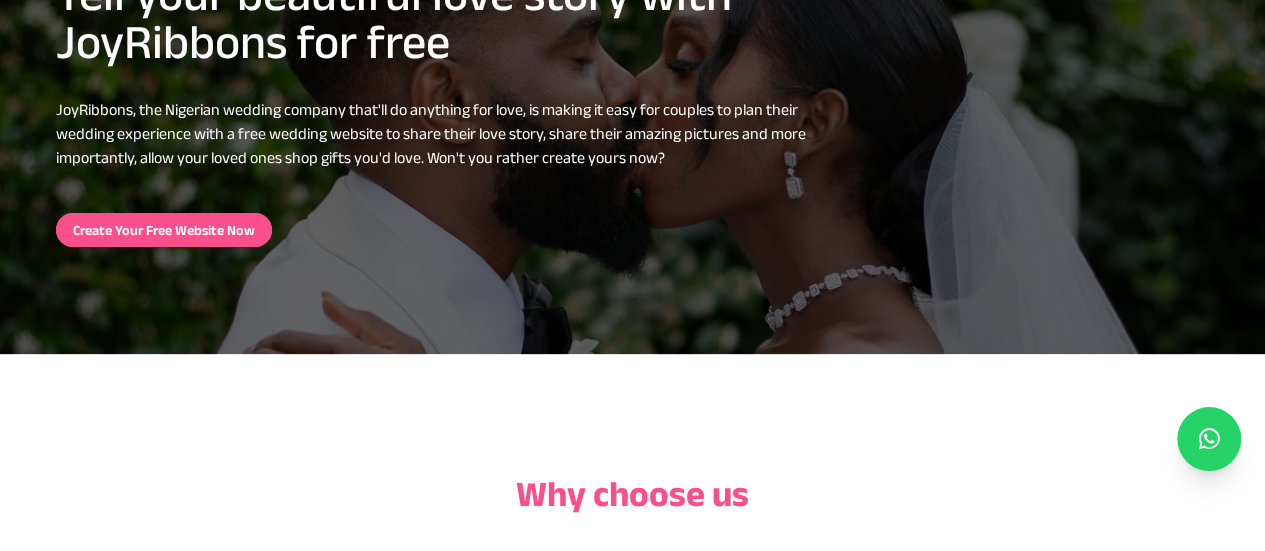 click on "Create Your Free Website Now" at bounding box center (164, 230) 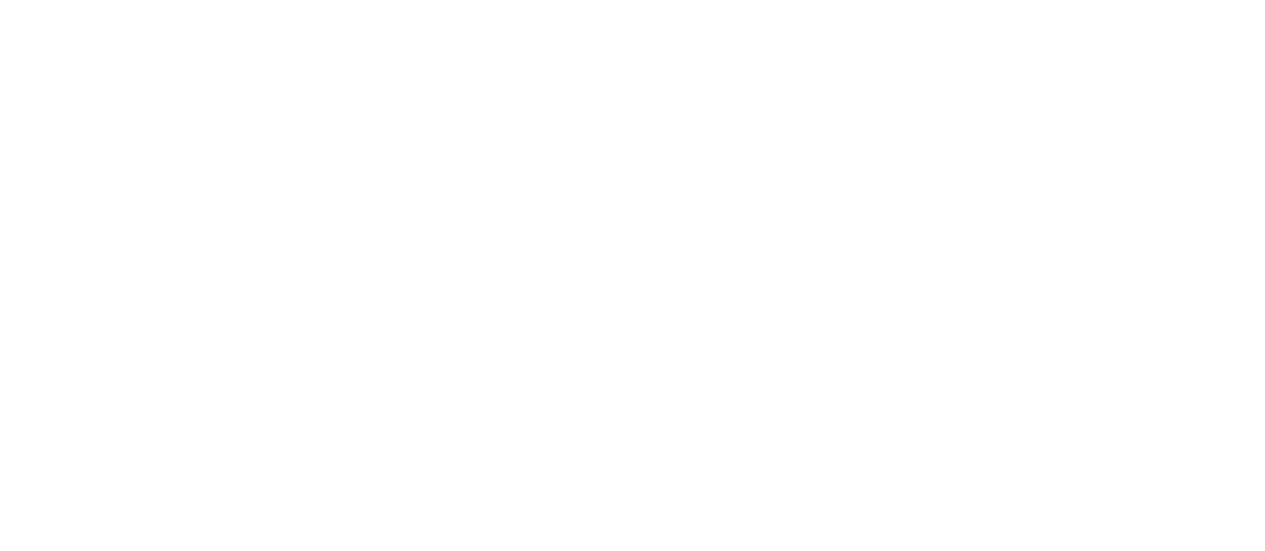 scroll, scrollTop: 0, scrollLeft: 0, axis: both 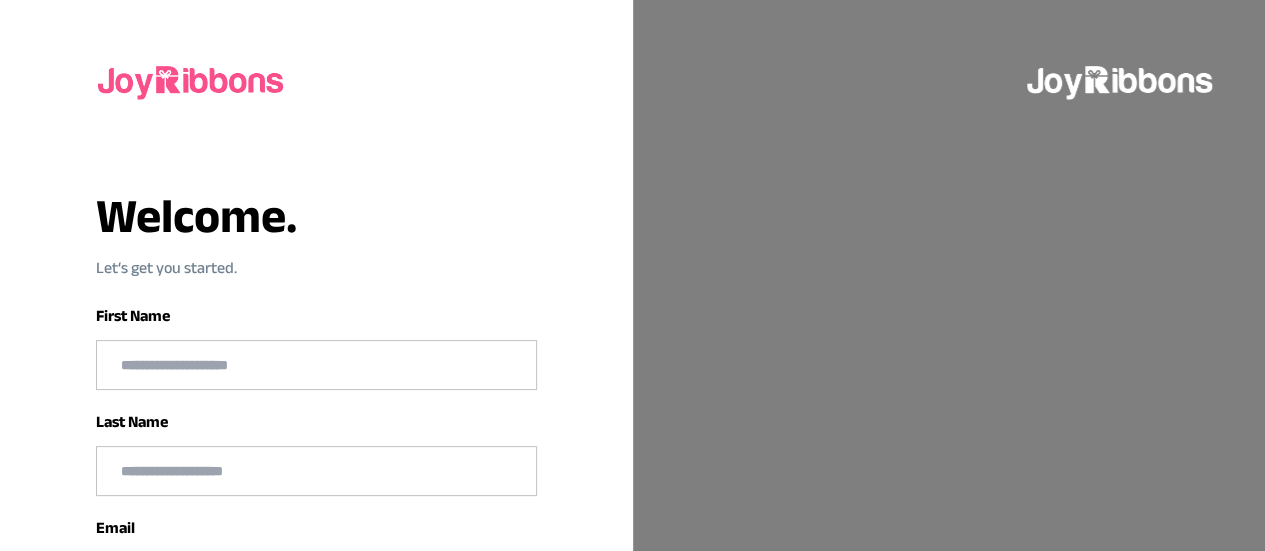 click at bounding box center (316, 365) 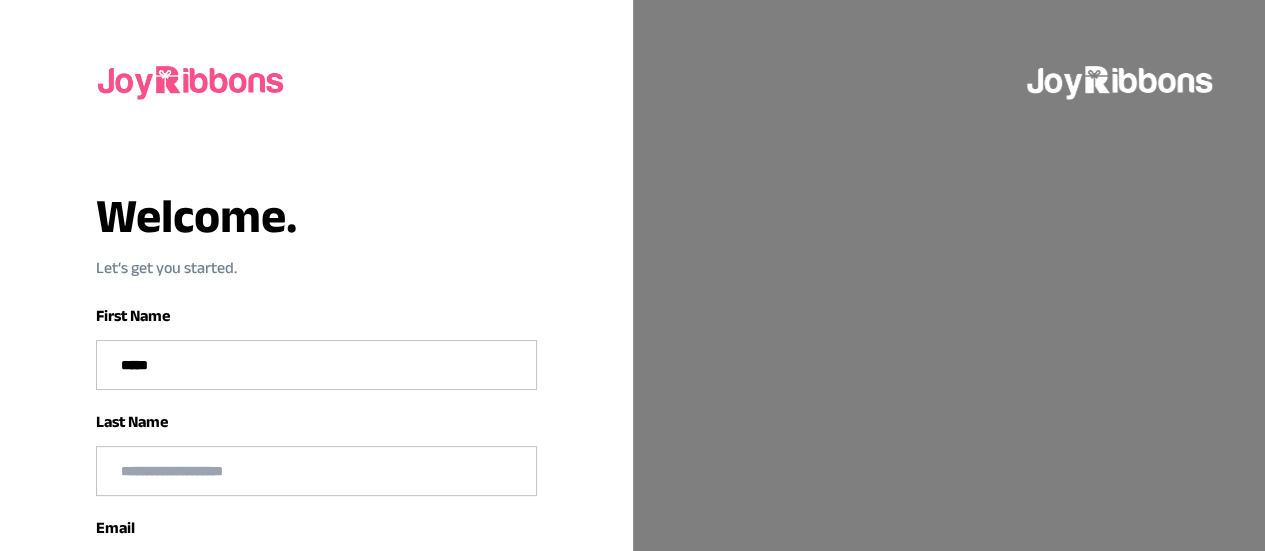 type on "*****" 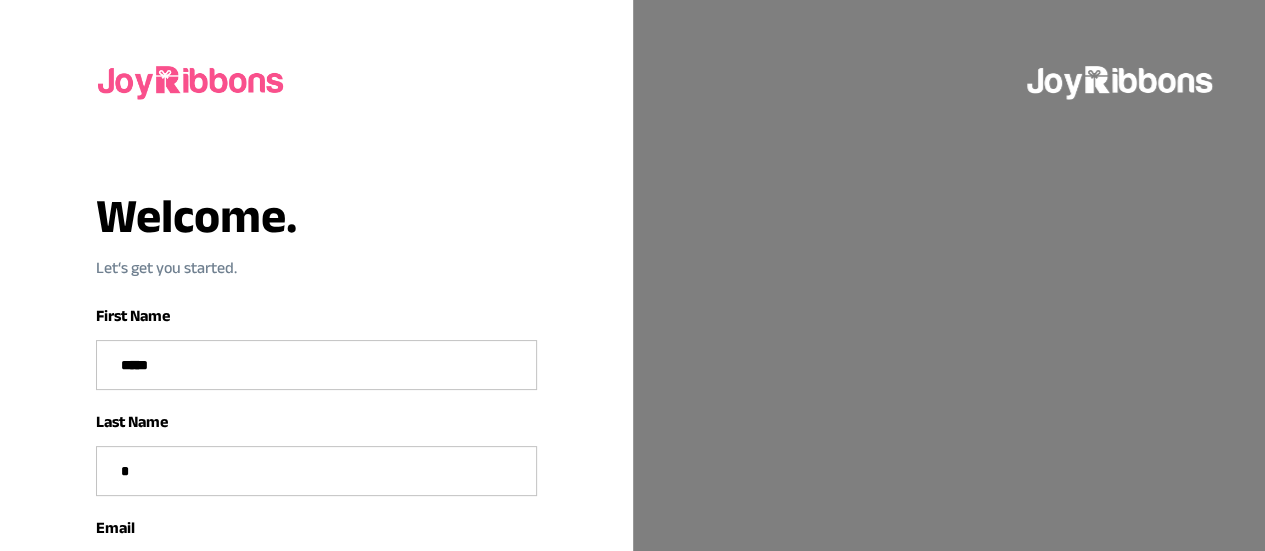 type on "*" 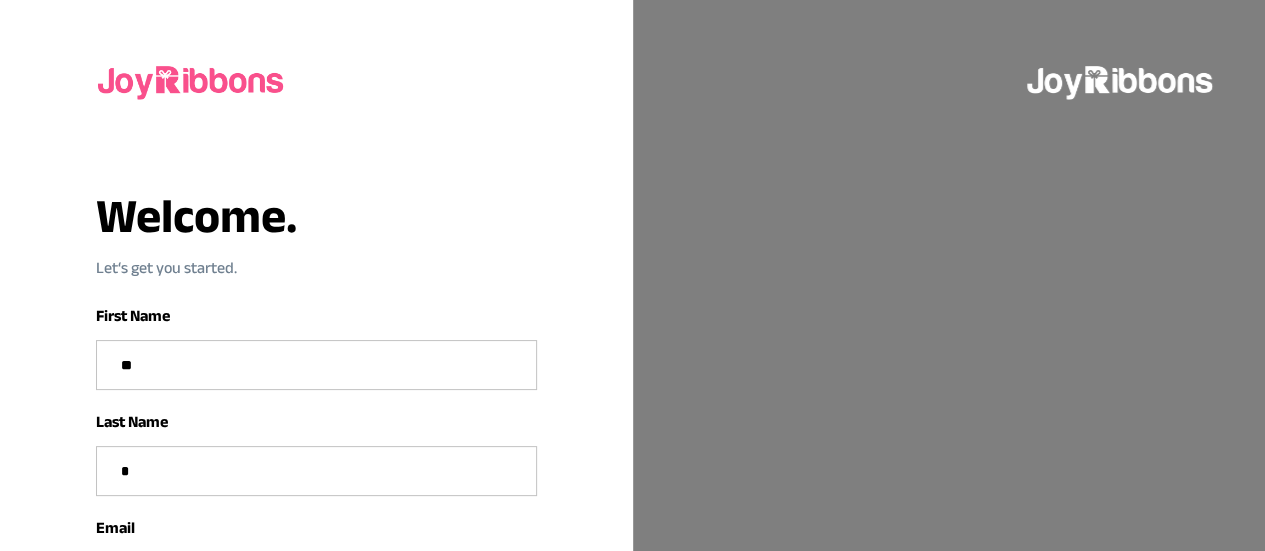 type on "*" 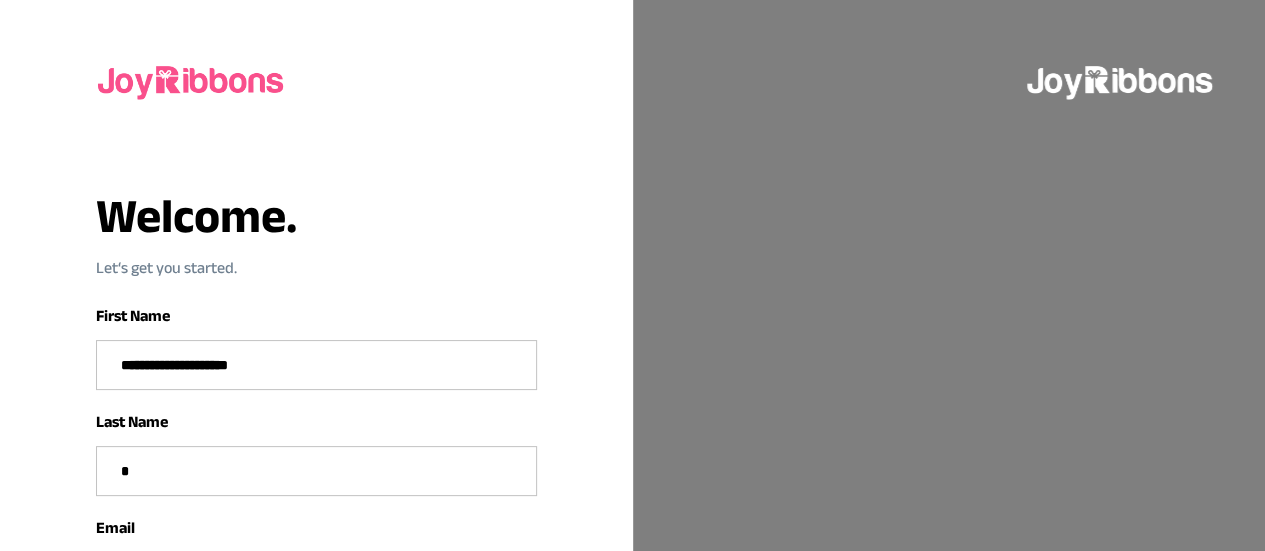 click on "*" at bounding box center (316, 471) 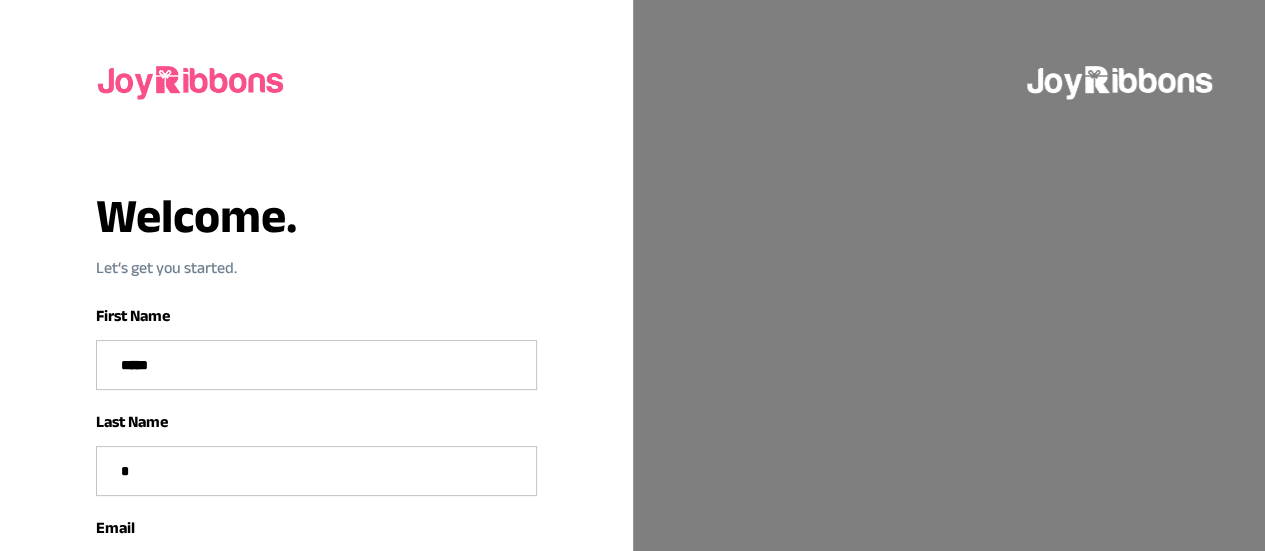 type on "*****" 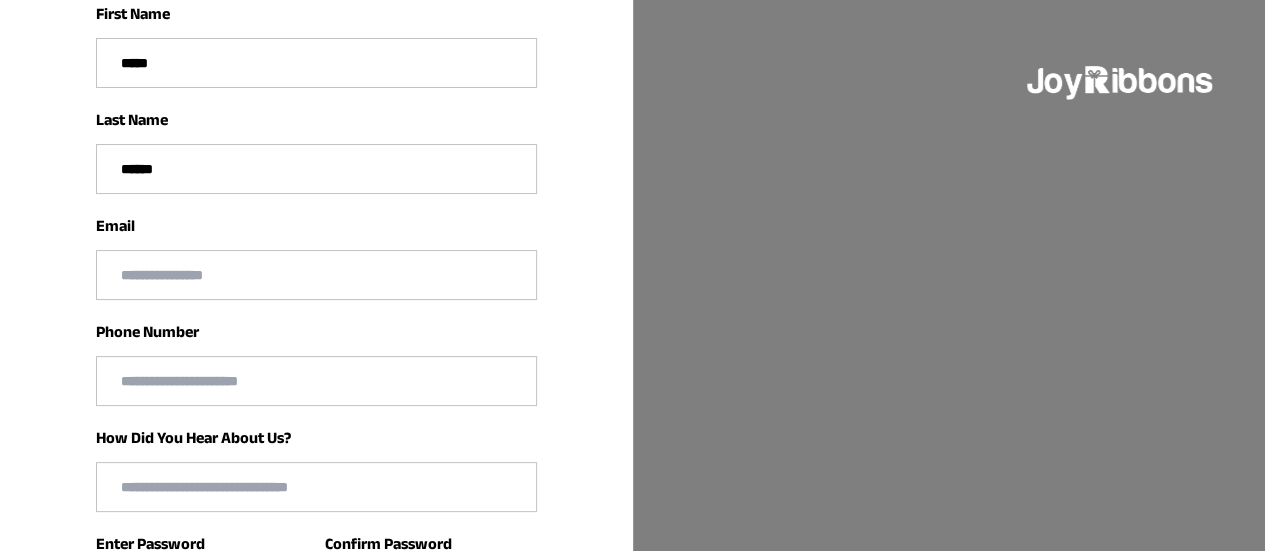 scroll, scrollTop: 326, scrollLeft: 0, axis: vertical 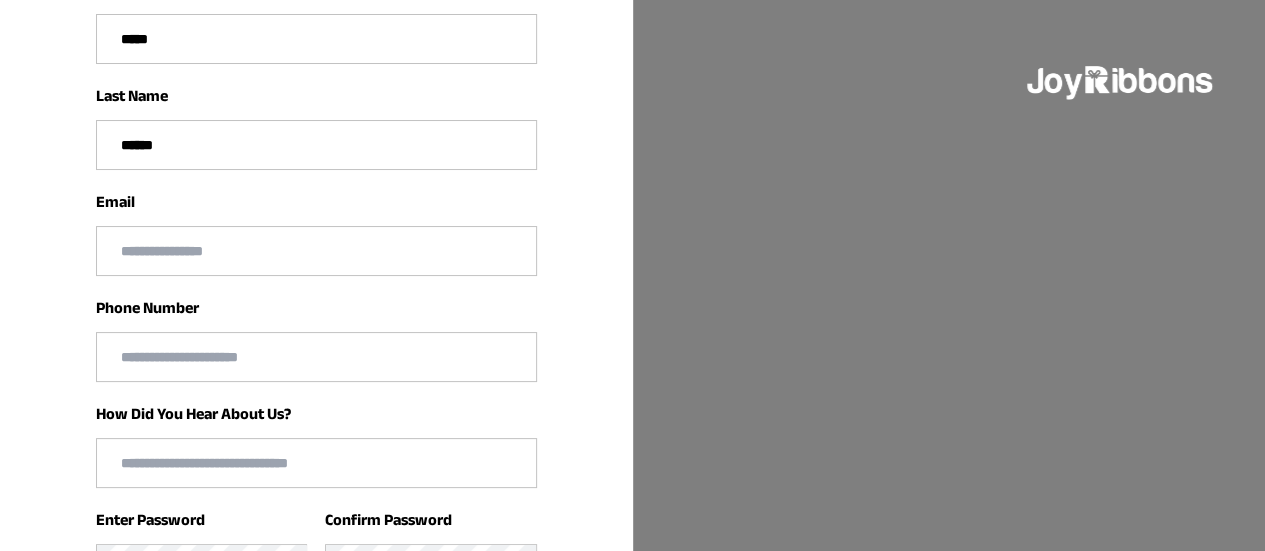 type on "******" 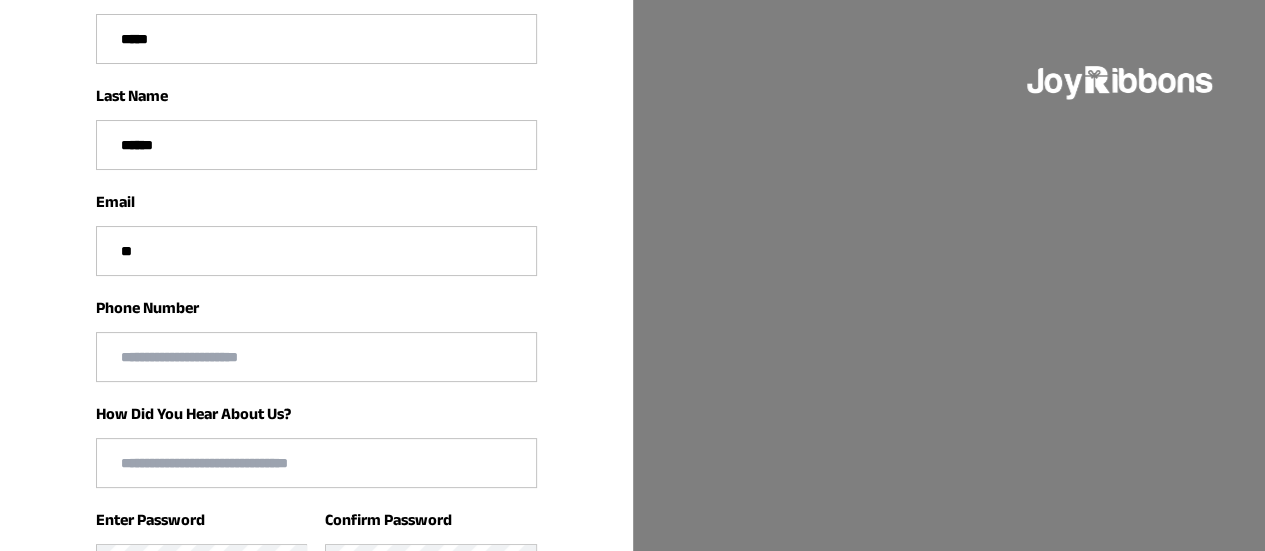 type on "*" 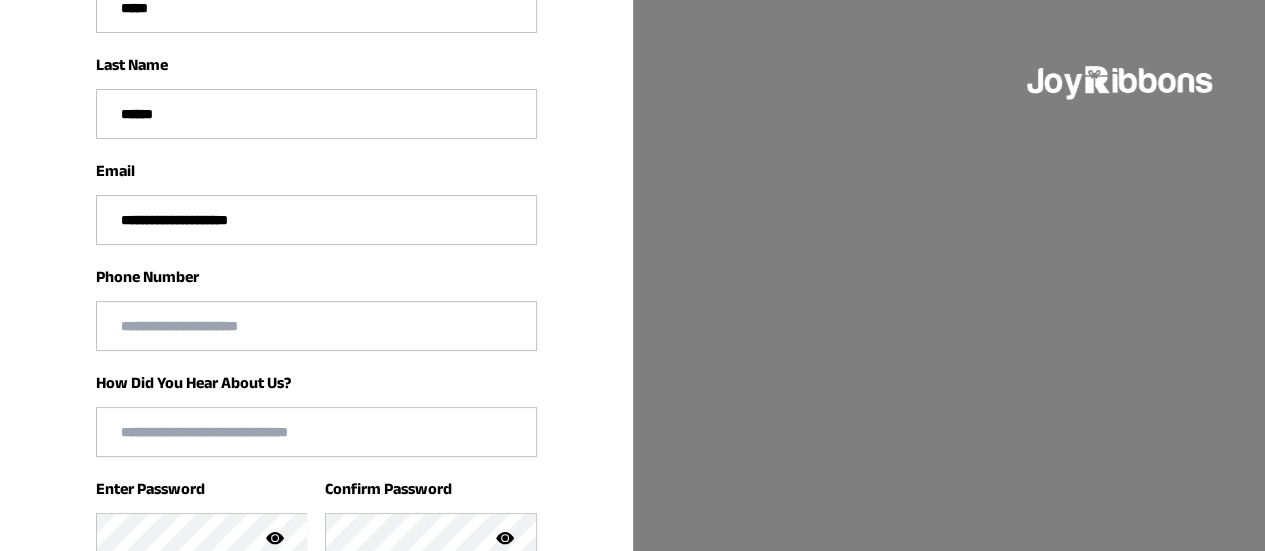 scroll, scrollTop: 445, scrollLeft: 0, axis: vertical 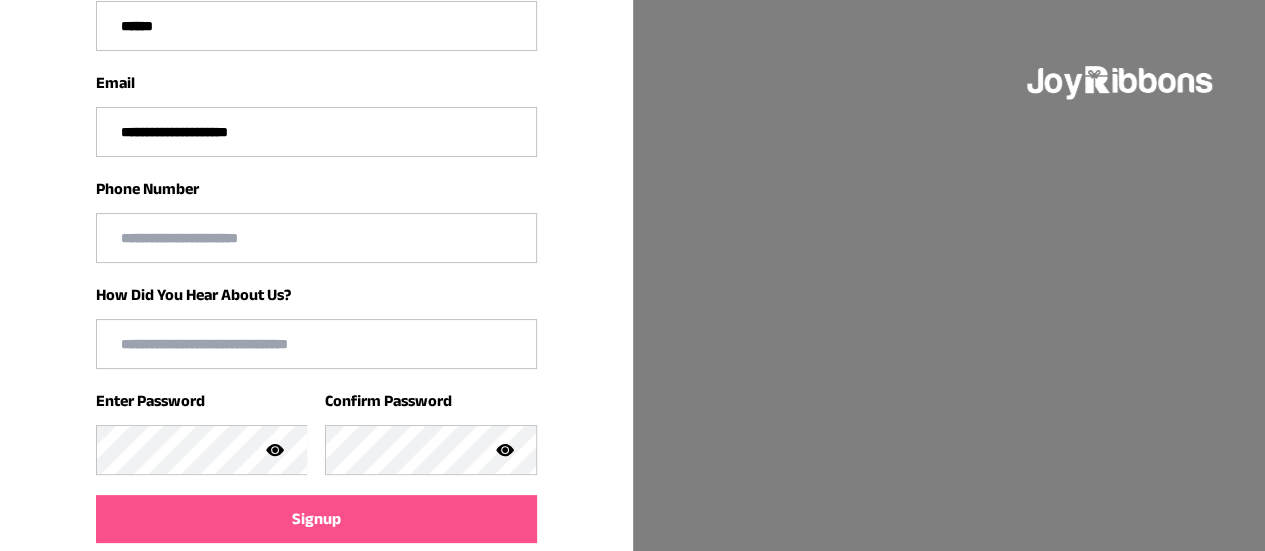 type on "**********" 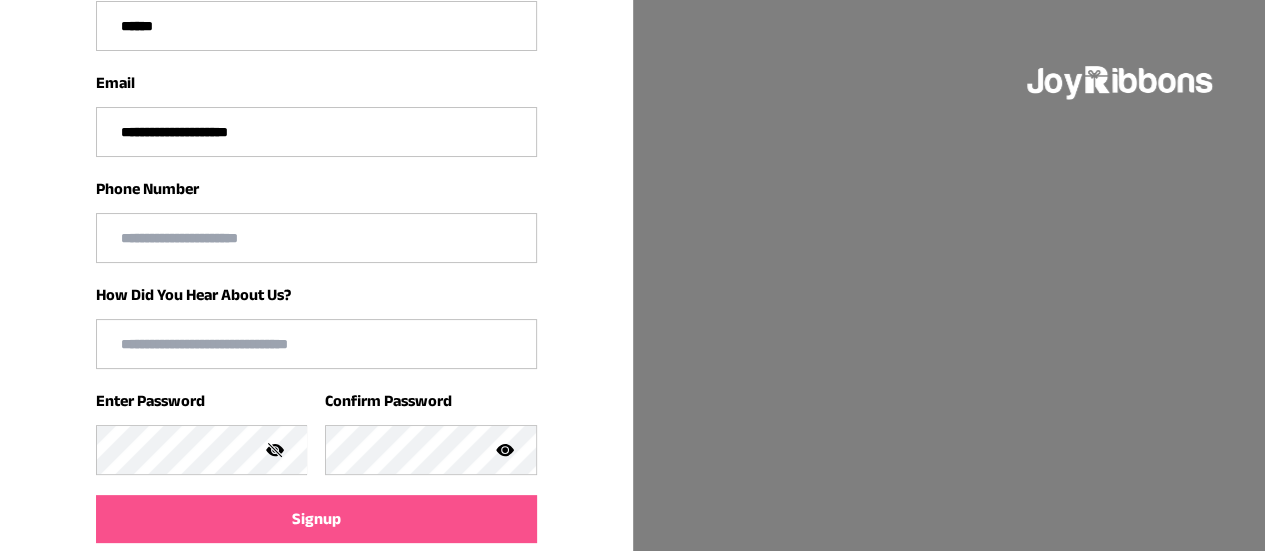 click on "Signup" at bounding box center [316, 519] 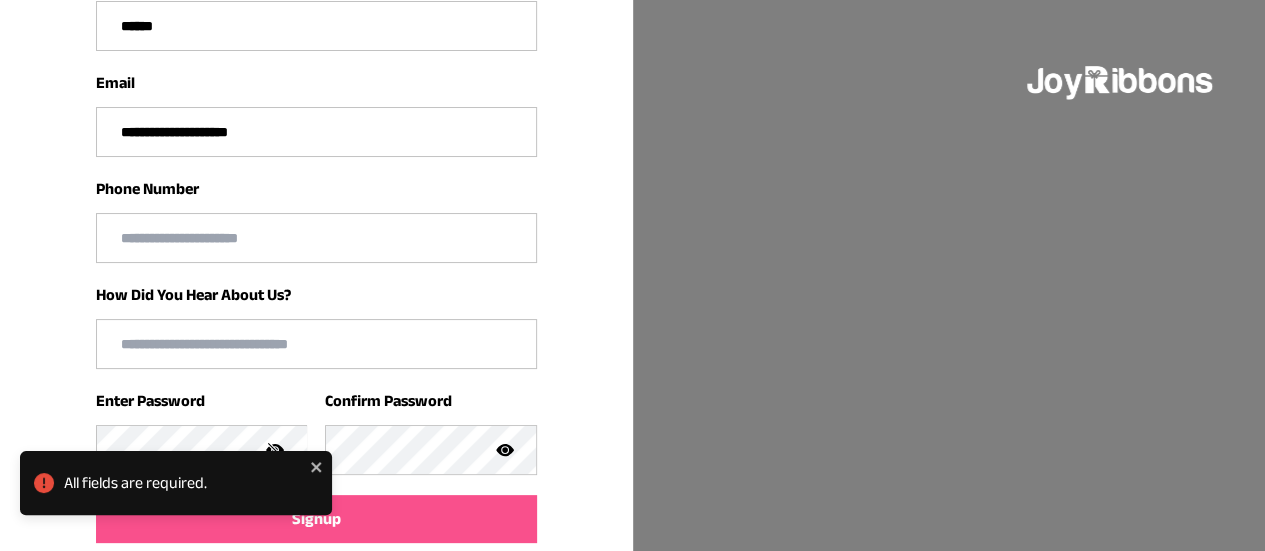 click at bounding box center (316, 344) 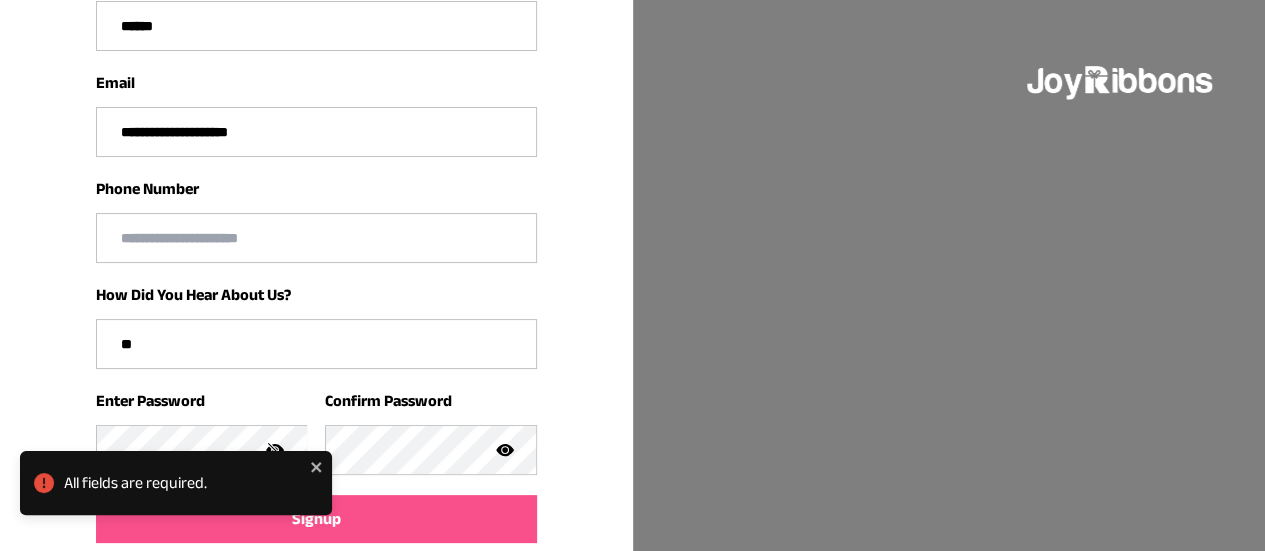 type on "*" 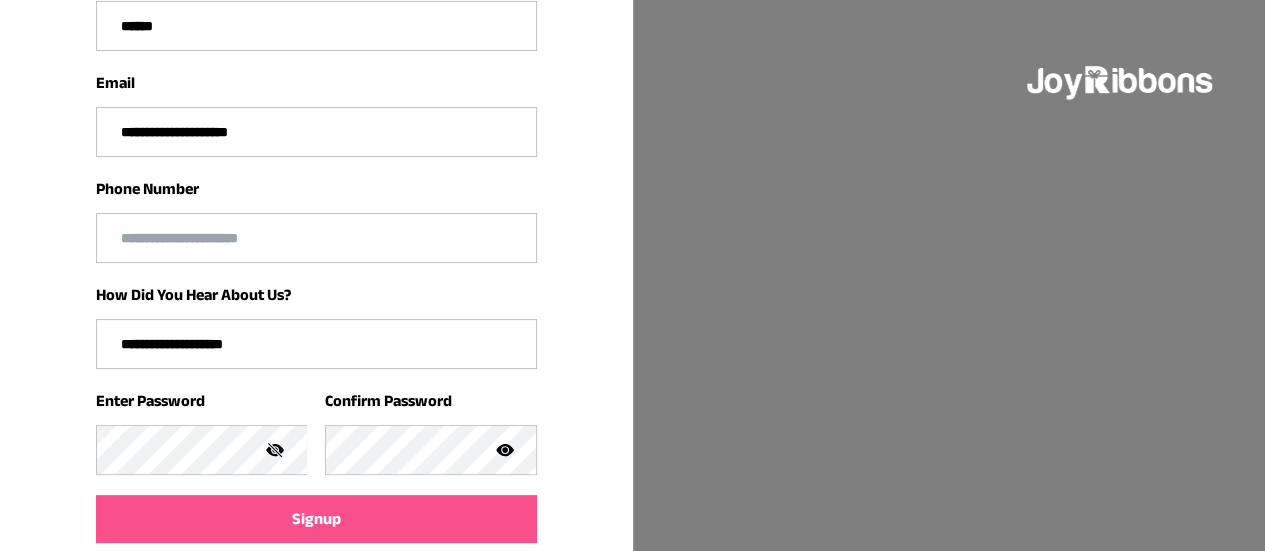 type on "**********" 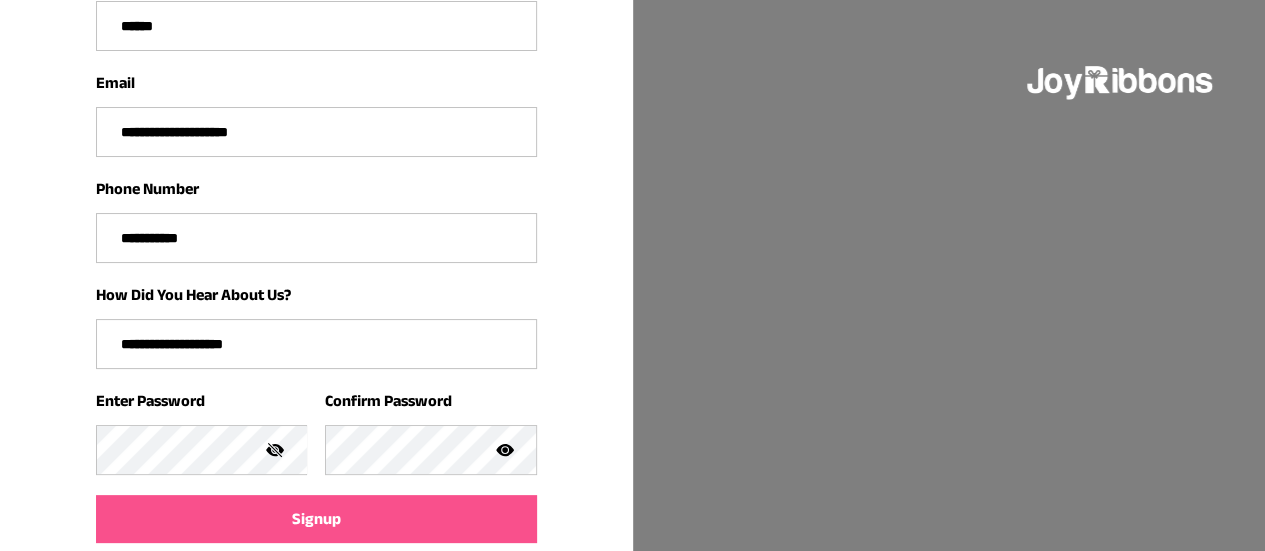 type on "**********" 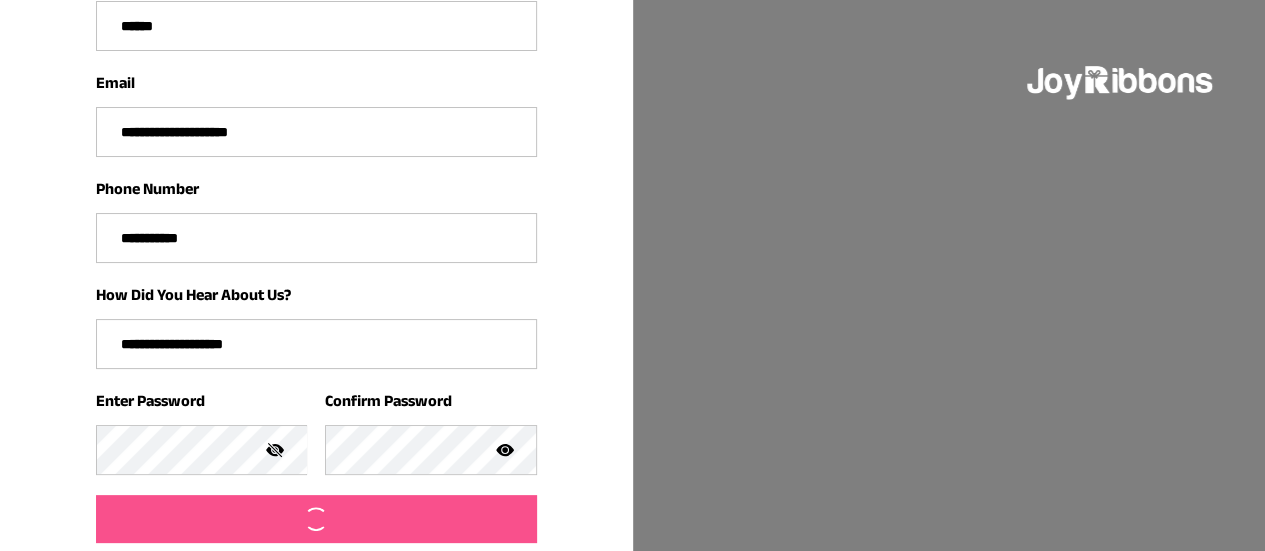 scroll, scrollTop: 0, scrollLeft: 0, axis: both 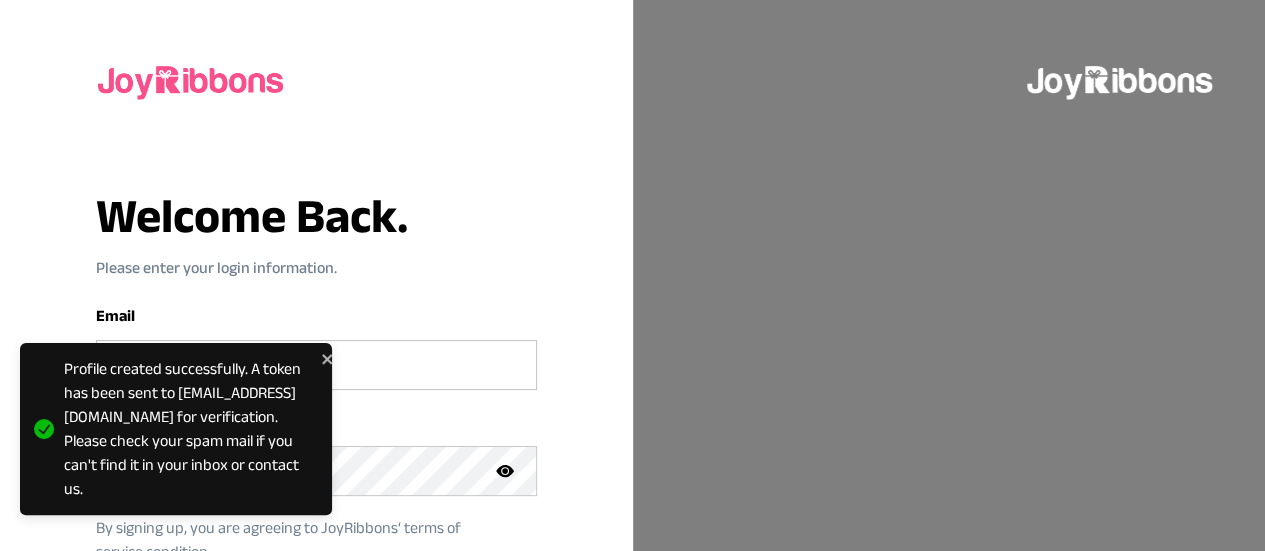 click at bounding box center (316, 365) 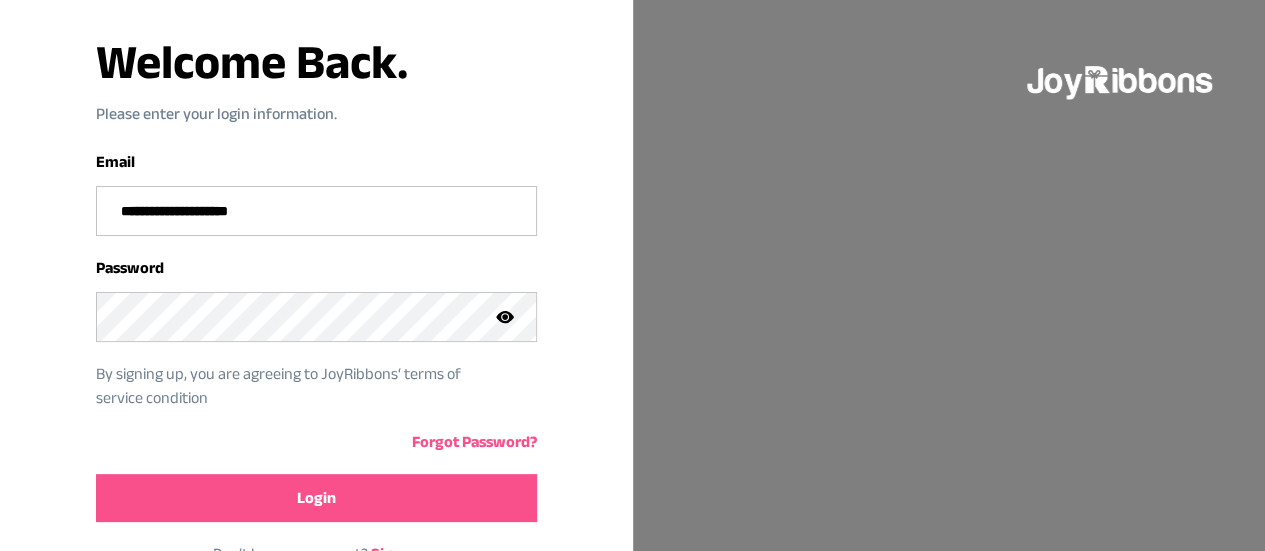 scroll, scrollTop: 215, scrollLeft: 0, axis: vertical 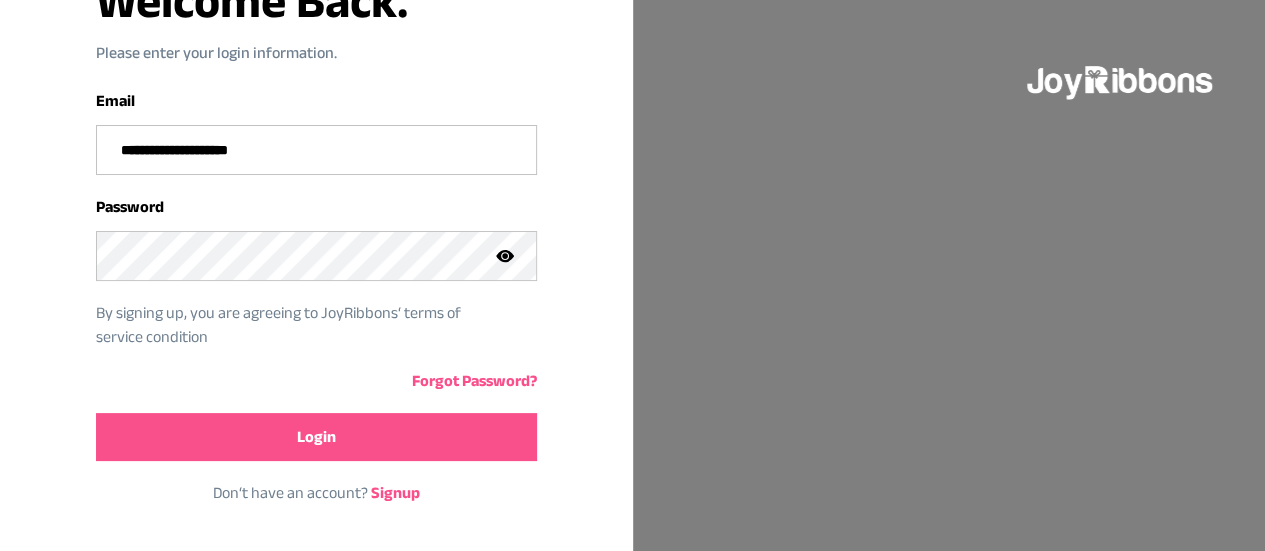 click on "Signup" at bounding box center (395, 492) 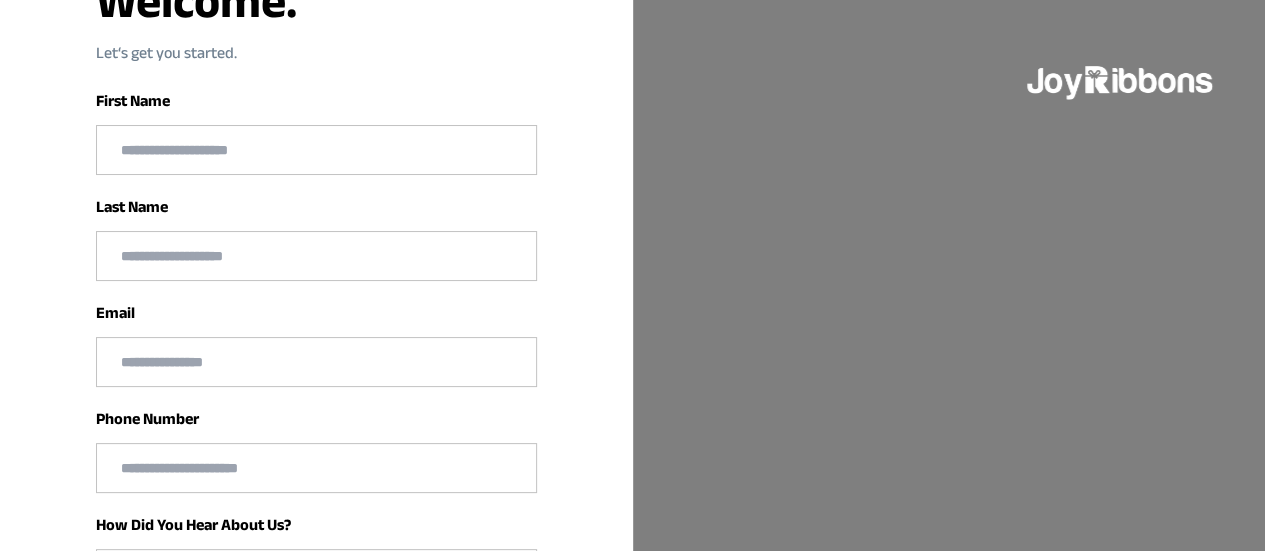 type on "**********" 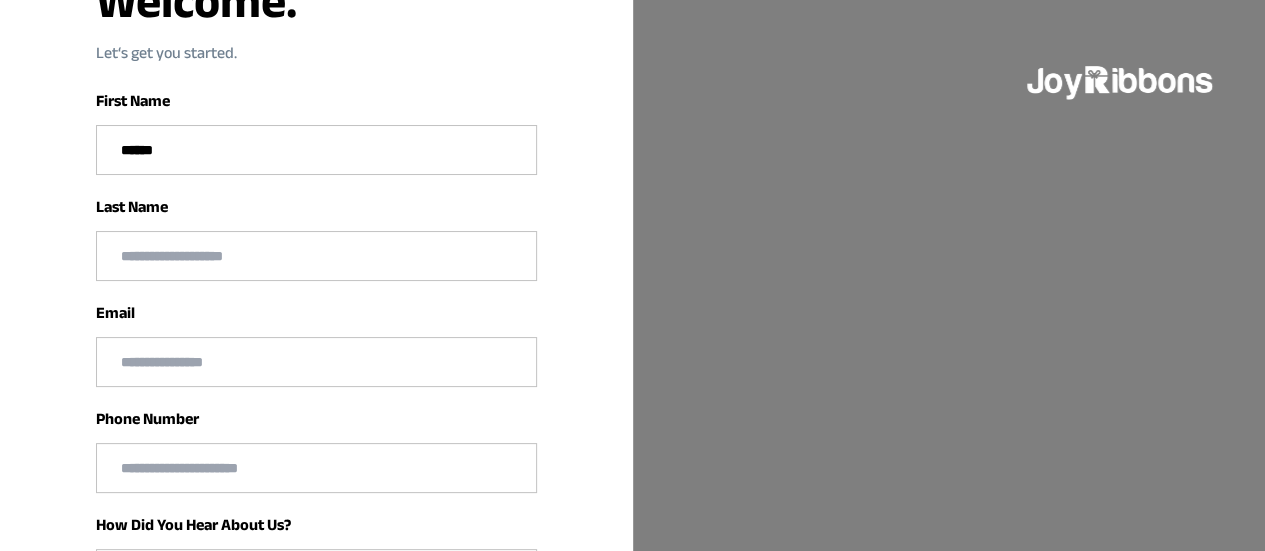 type on "*****" 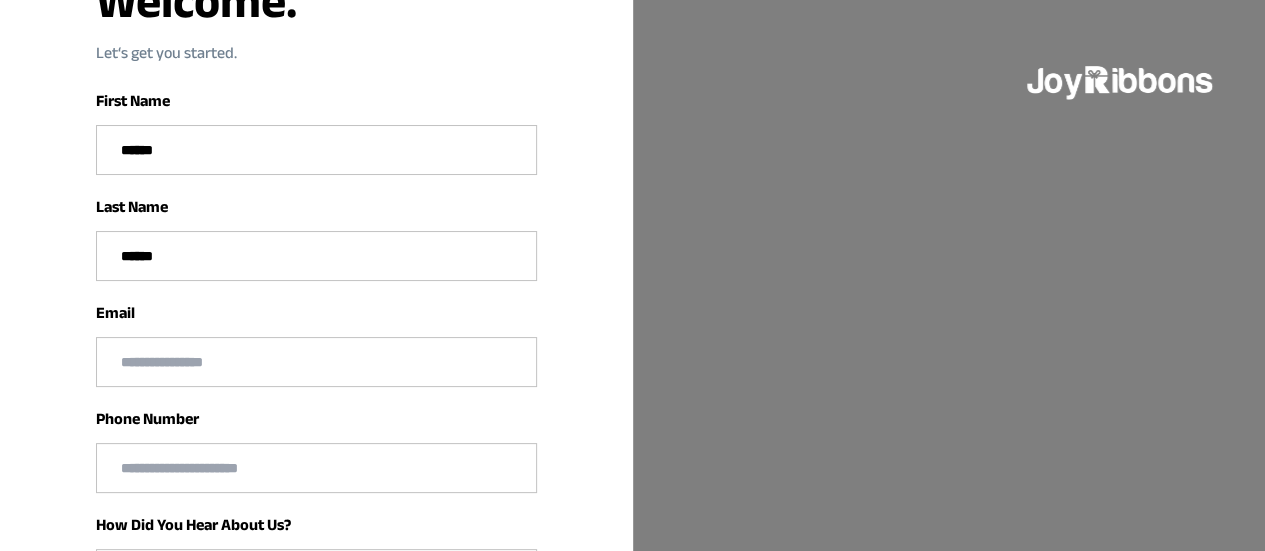 type on "******" 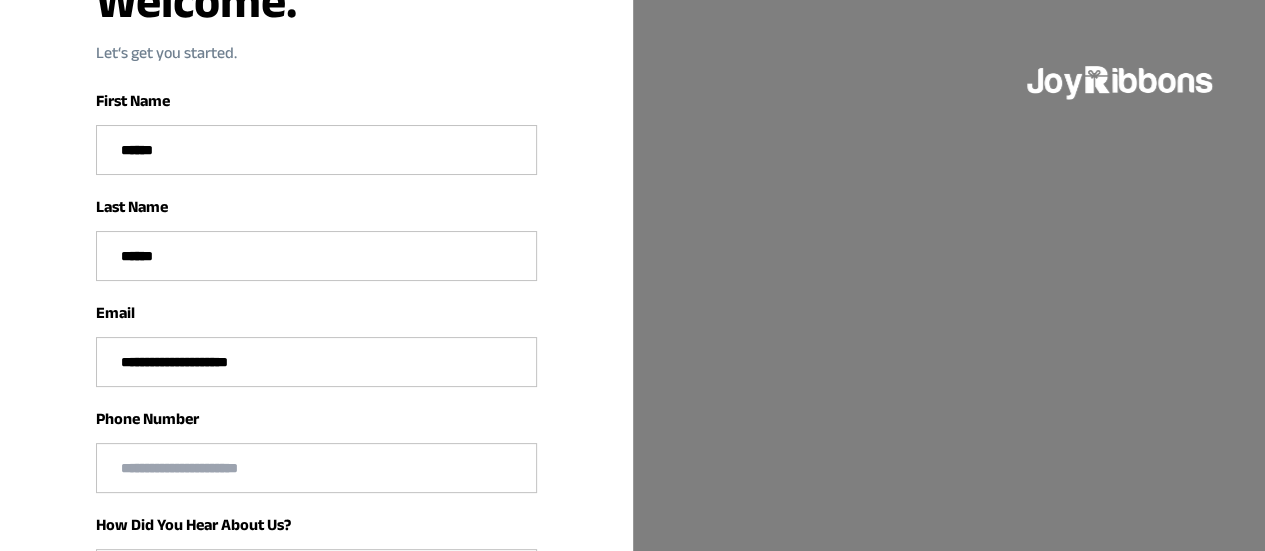 type on "**********" 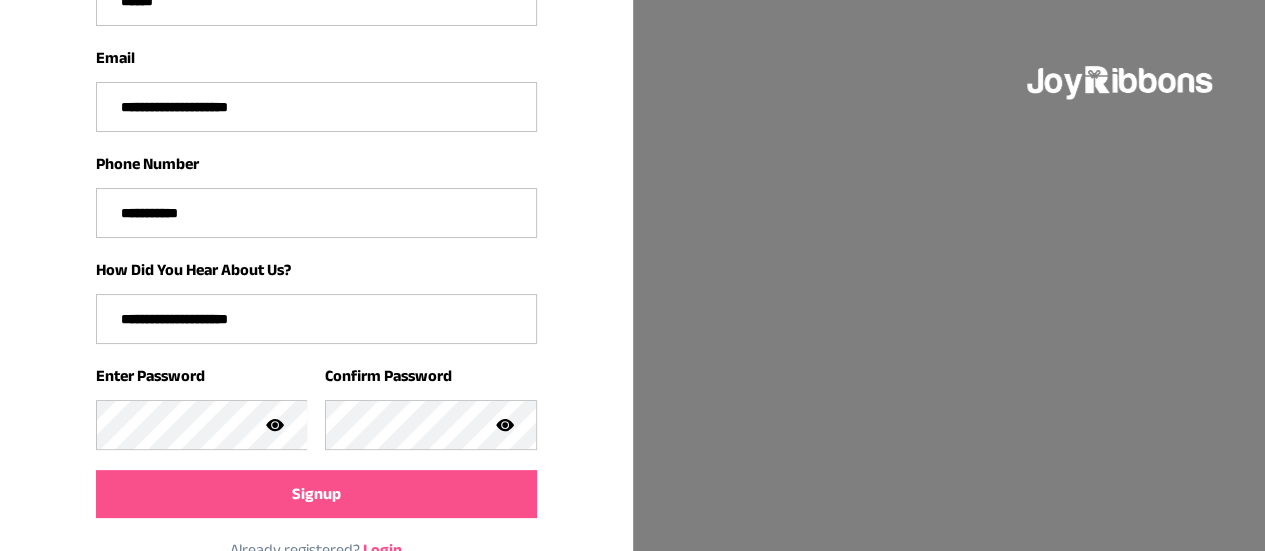 scroll, scrollTop: 524, scrollLeft: 0, axis: vertical 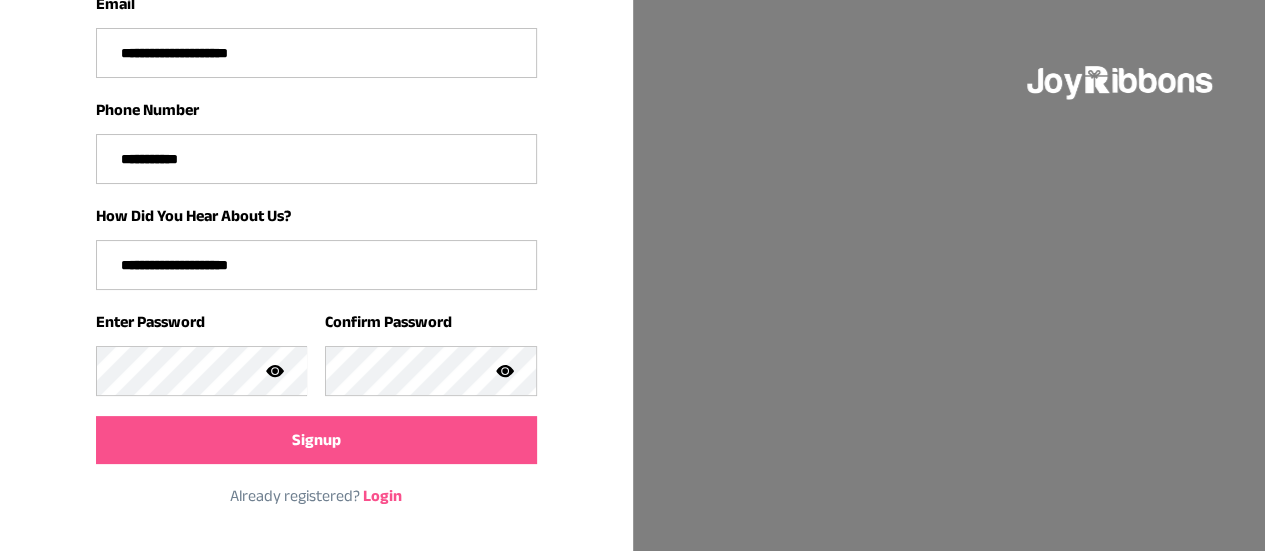 type on "**********" 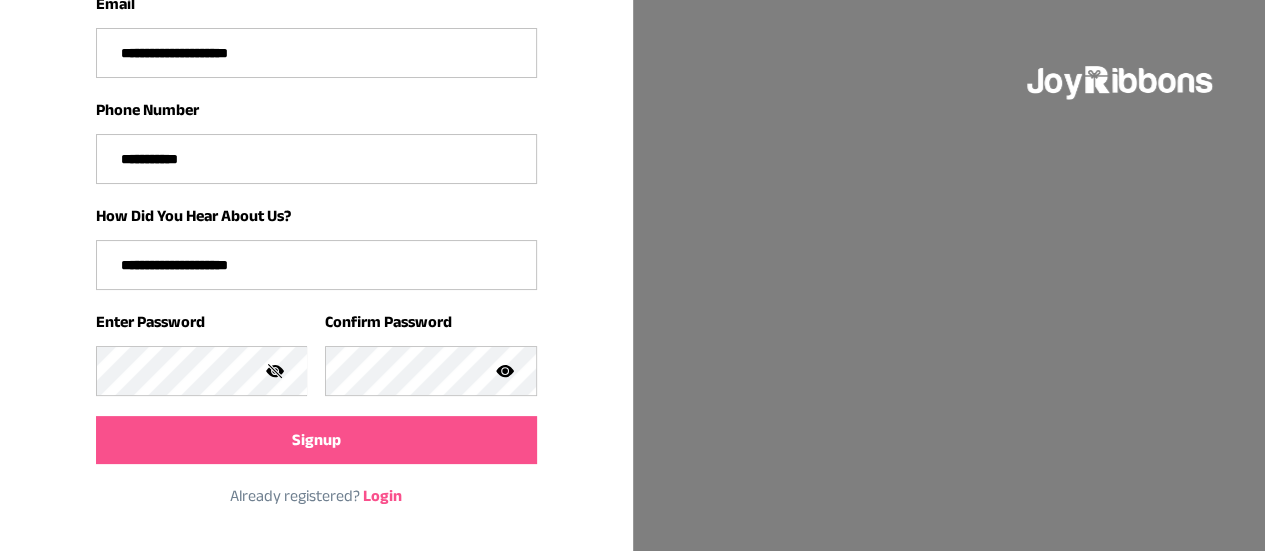 click on "Signup" at bounding box center [316, 440] 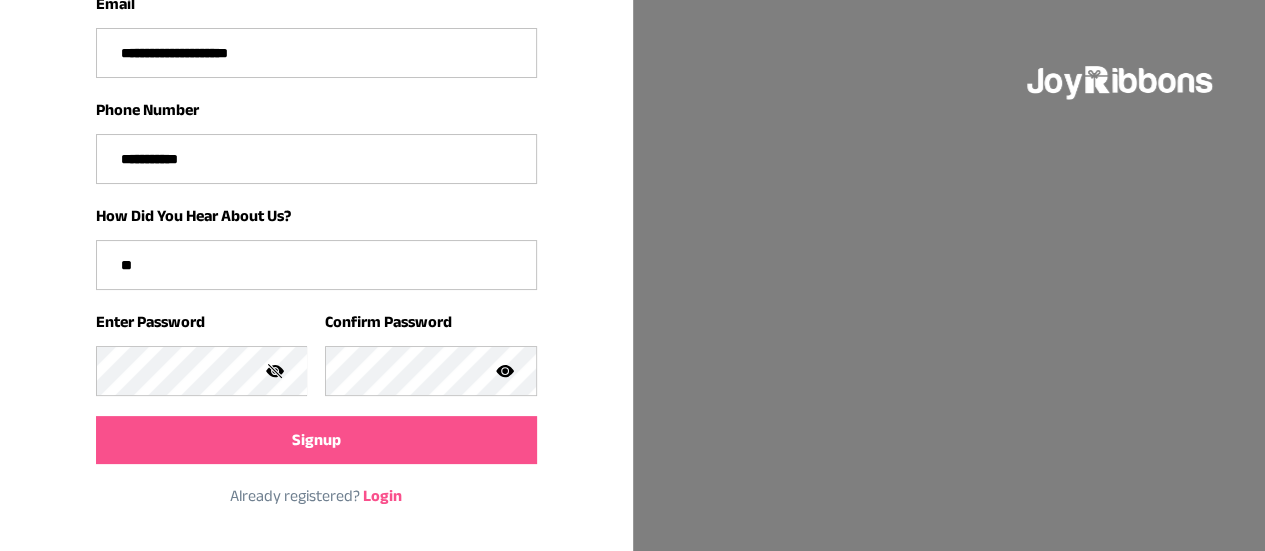 type on "*" 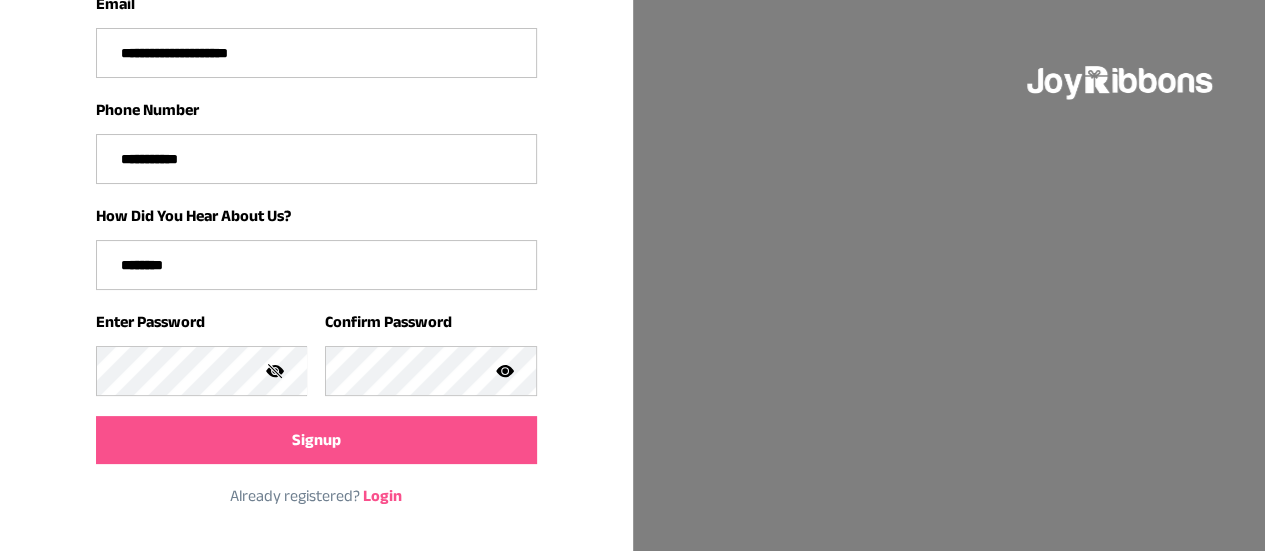 type on "********" 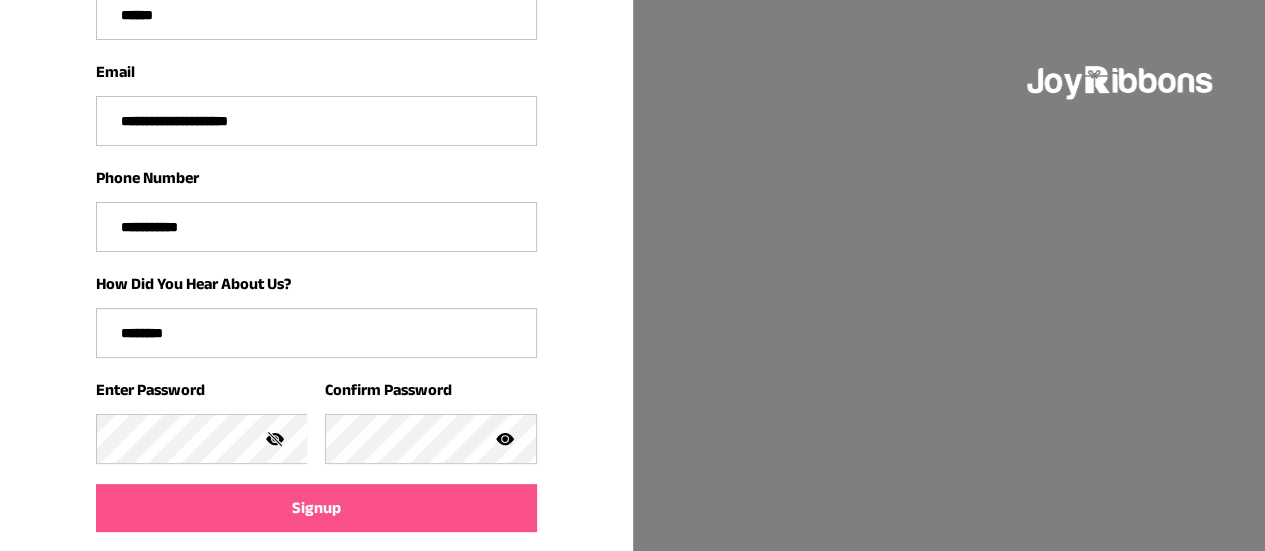 scroll, scrollTop: 524, scrollLeft: 0, axis: vertical 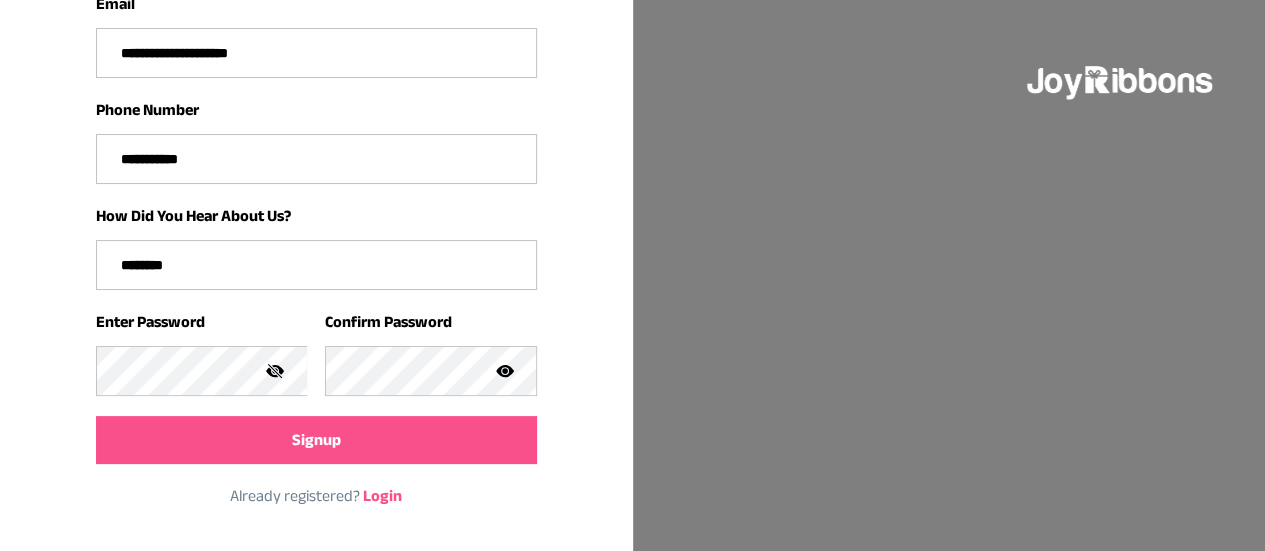 click on "Signup" at bounding box center (316, 440) 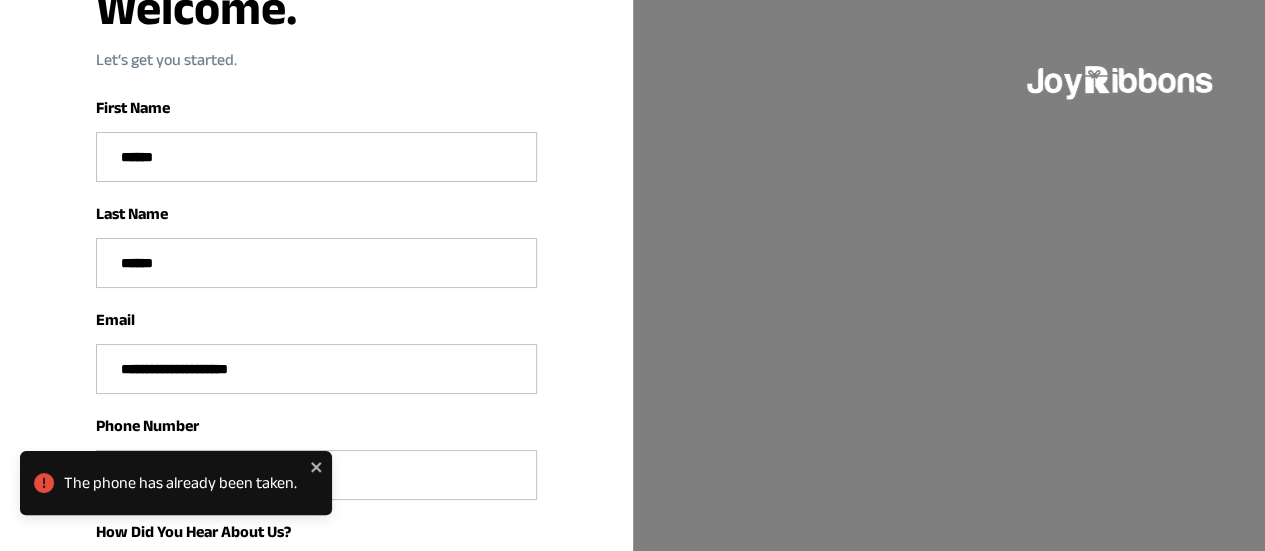 scroll, scrollTop: 16, scrollLeft: 0, axis: vertical 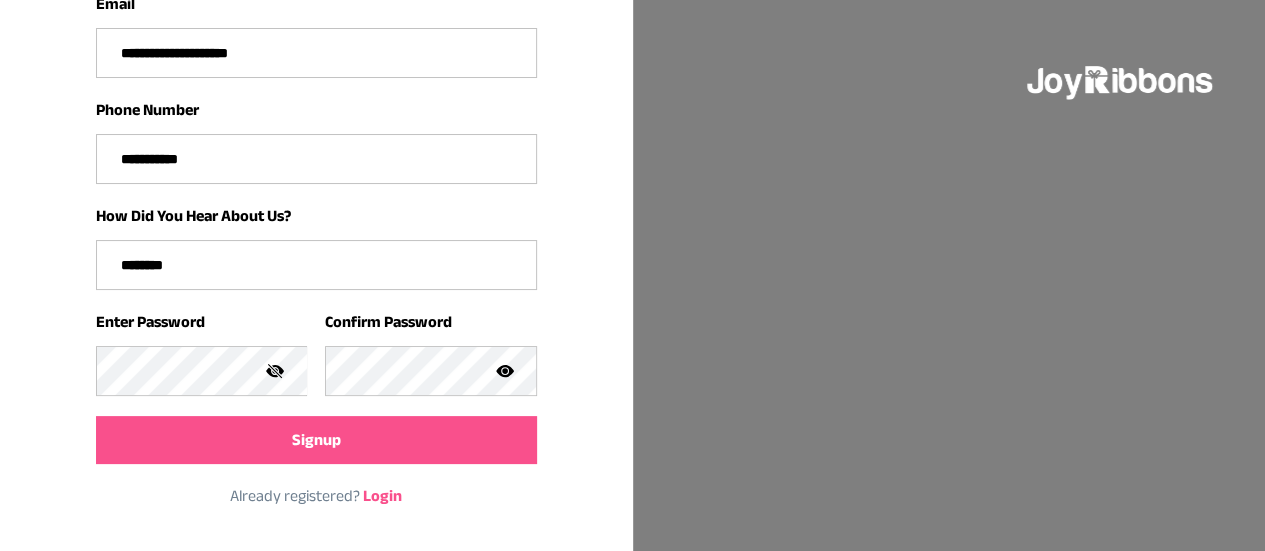 click on "Login" at bounding box center [382, 495] 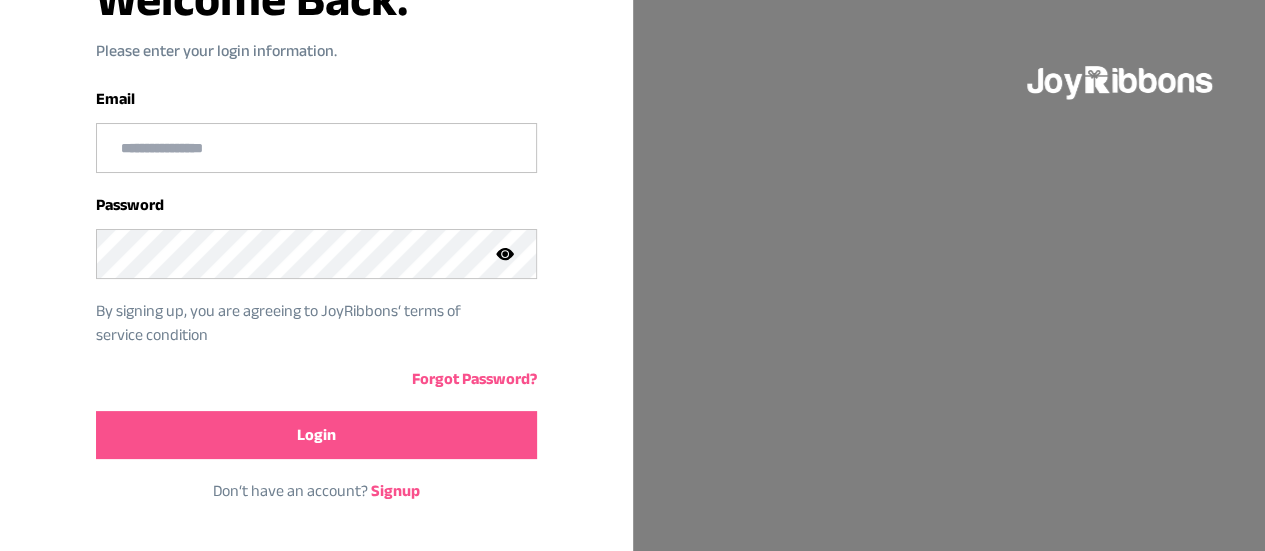 scroll, scrollTop: 215, scrollLeft: 0, axis: vertical 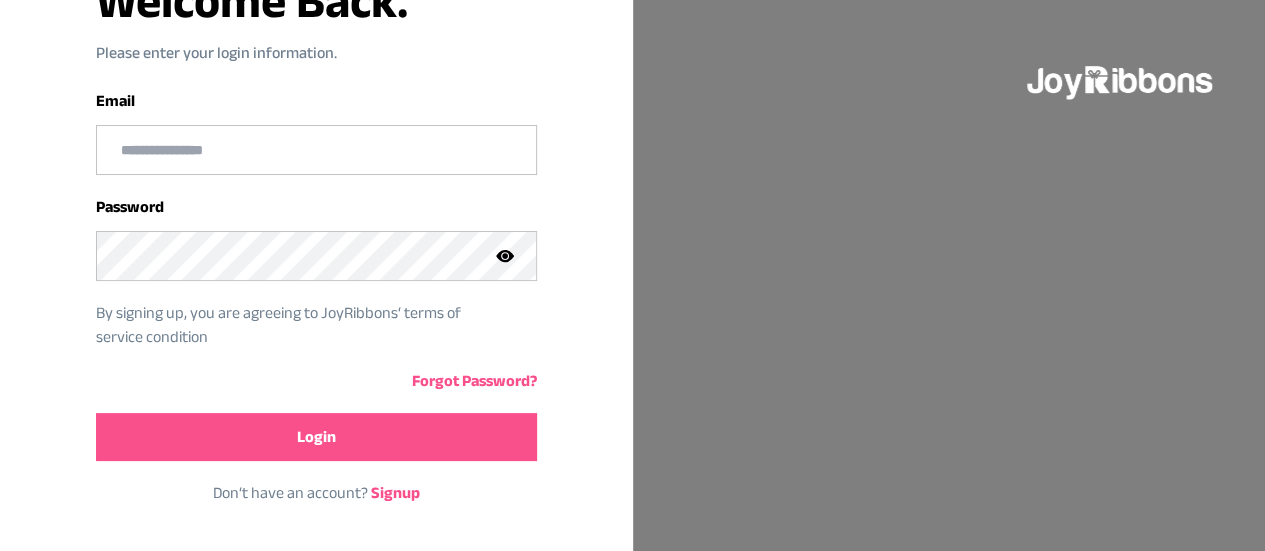 type on "**********" 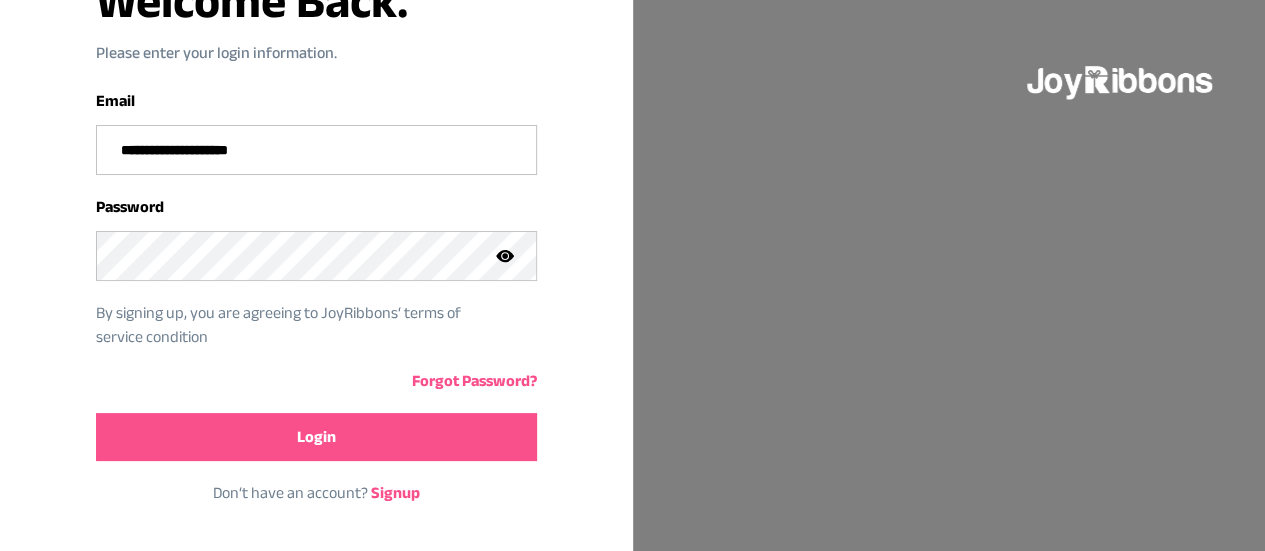 click on "Login" at bounding box center (316, 437) 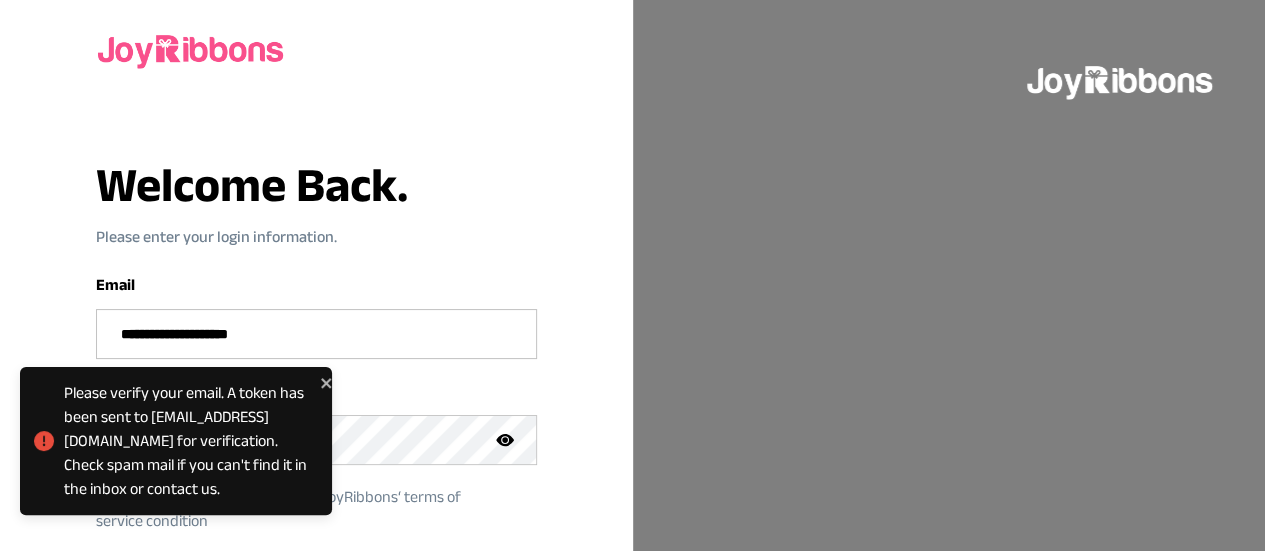 scroll, scrollTop: 0, scrollLeft: 0, axis: both 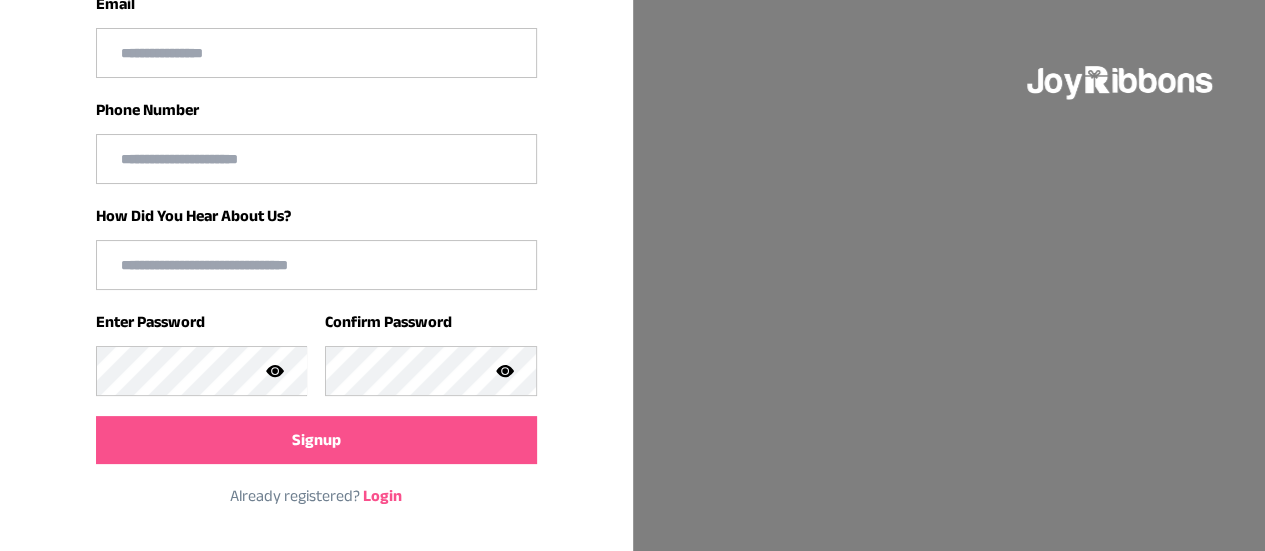 type on "**********" 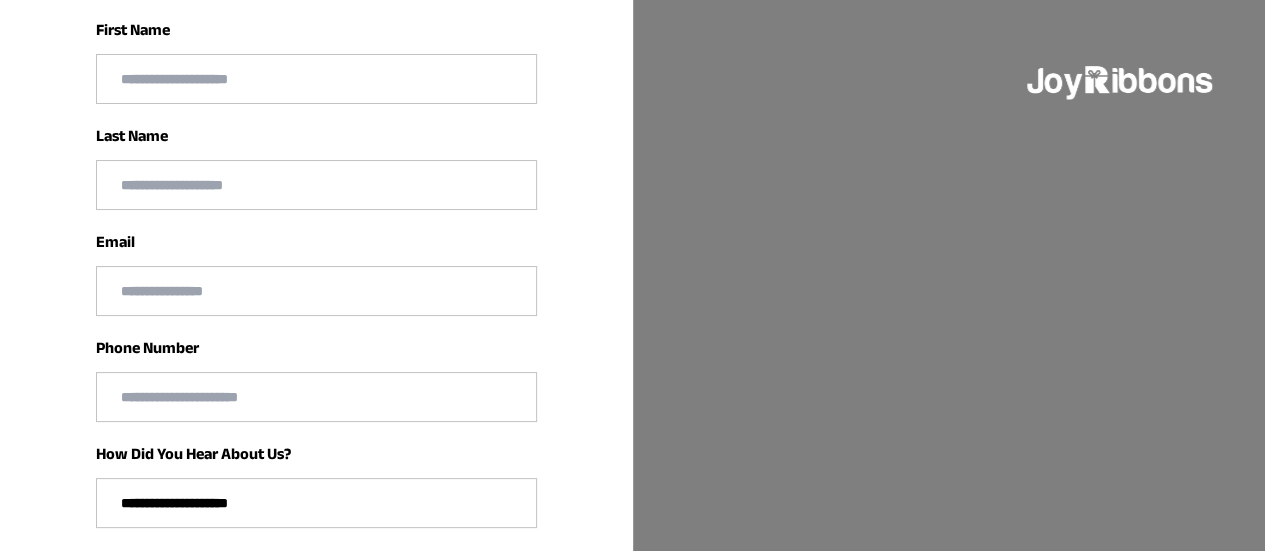scroll, scrollTop: 279, scrollLeft: 0, axis: vertical 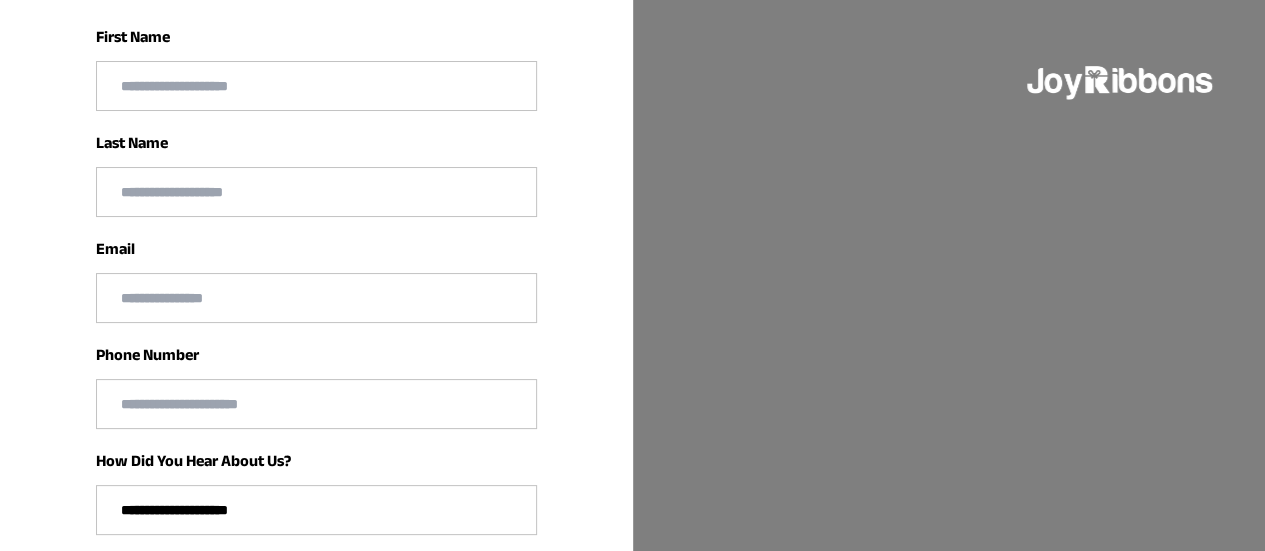 click at bounding box center (316, 86) 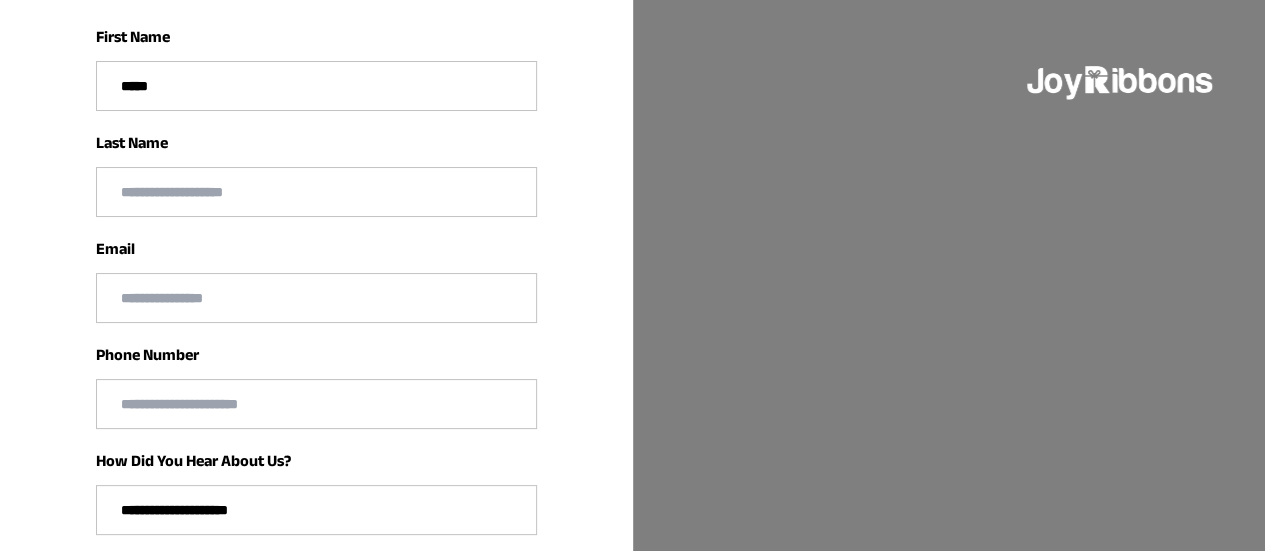 type on "*****" 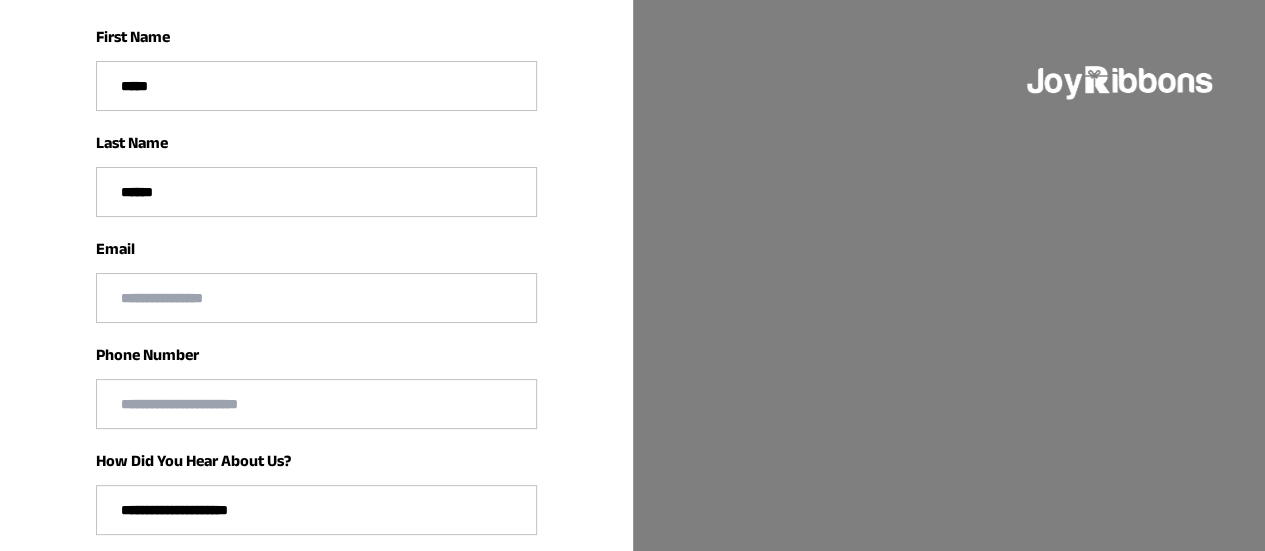 type on "******" 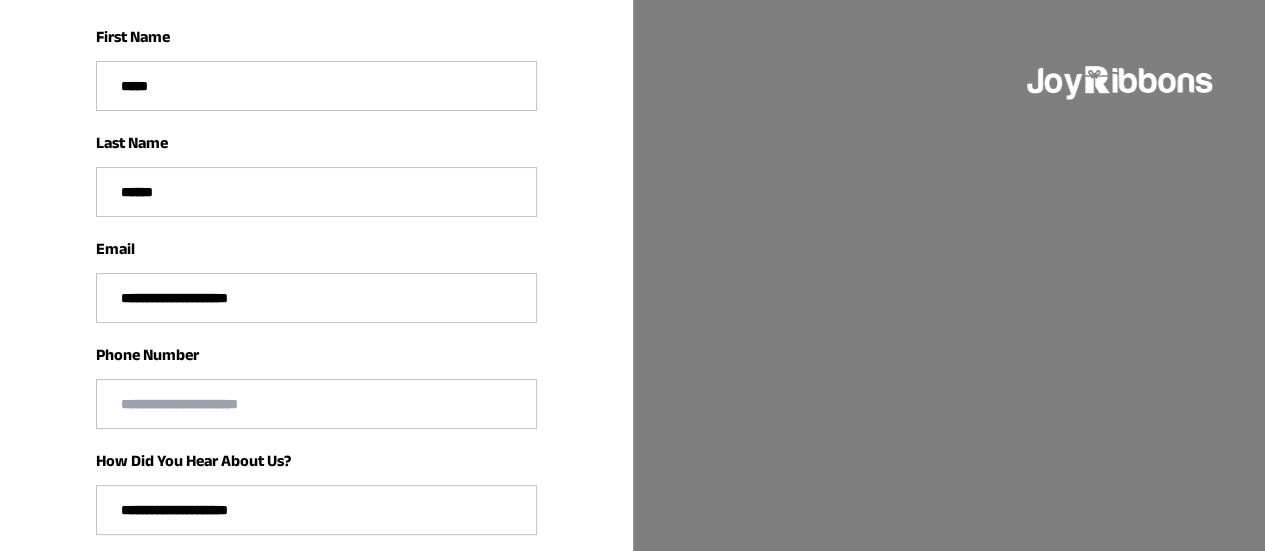 type on "**********" 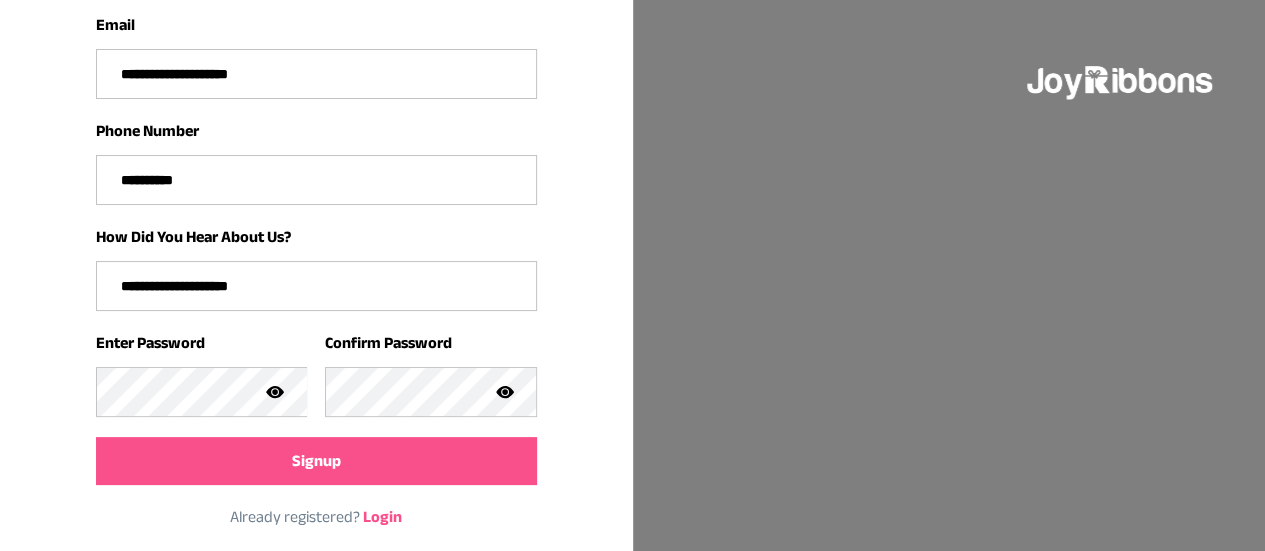 scroll, scrollTop: 510, scrollLeft: 0, axis: vertical 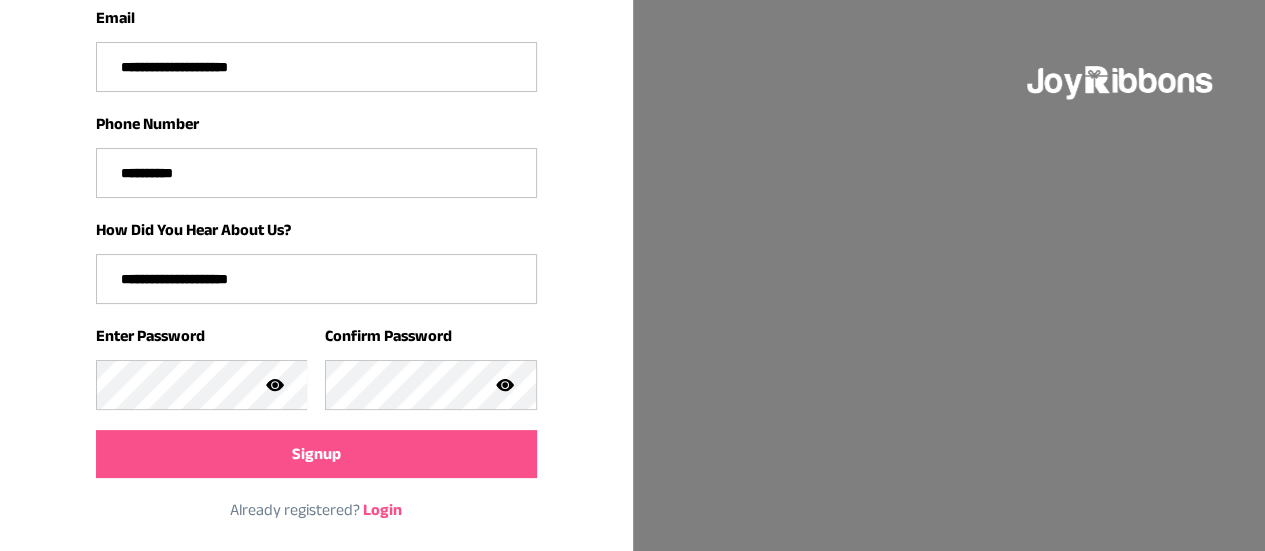 type on "**********" 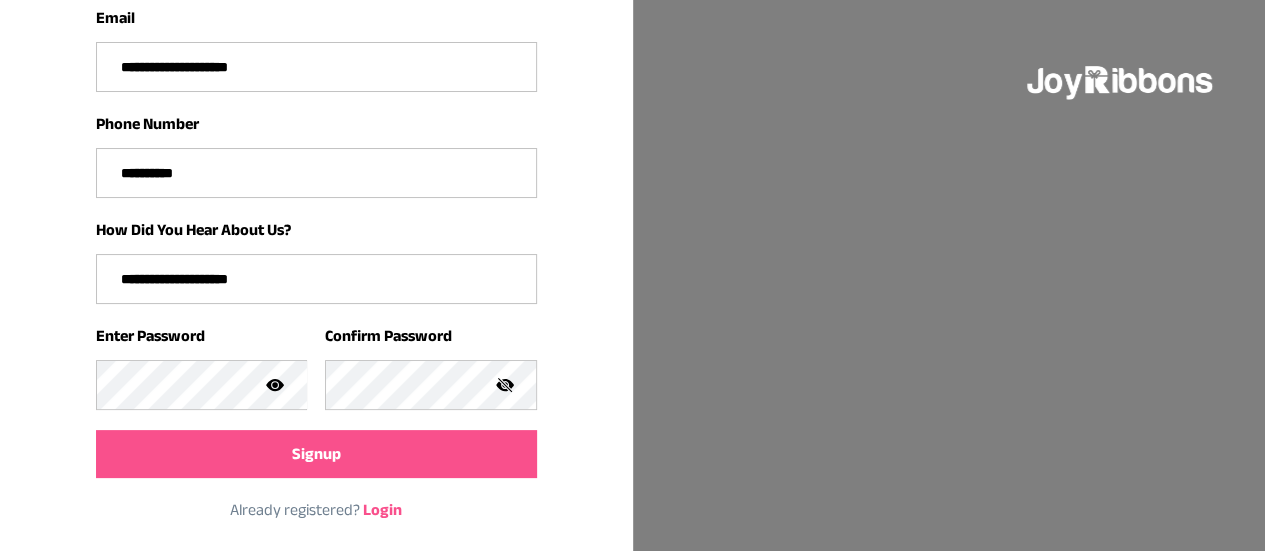 click on "**********" at bounding box center (316, 279) 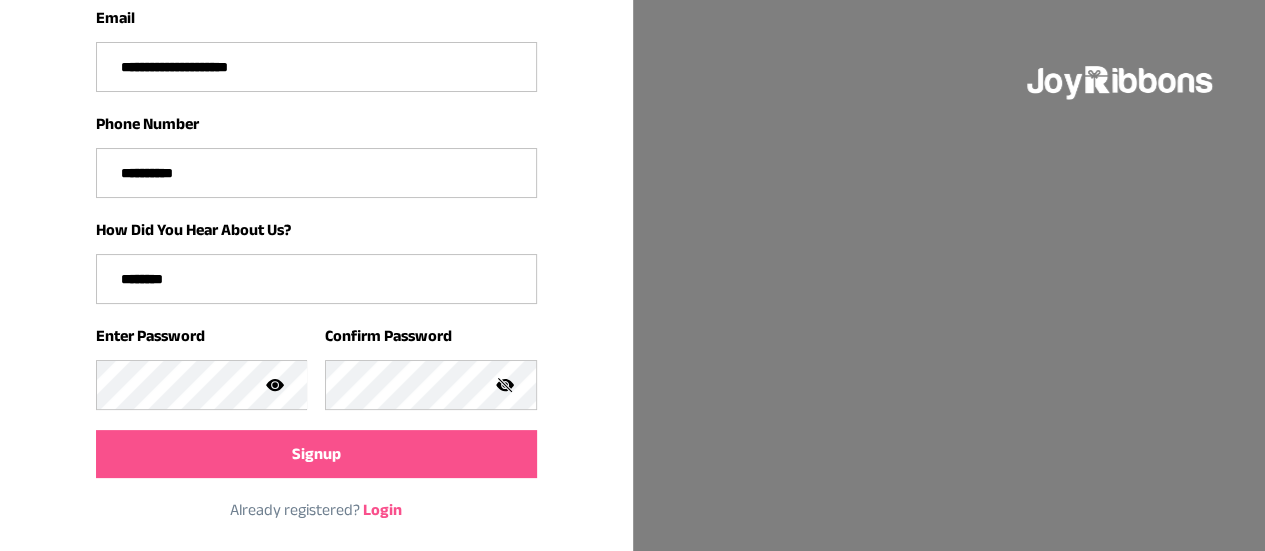 type on "********" 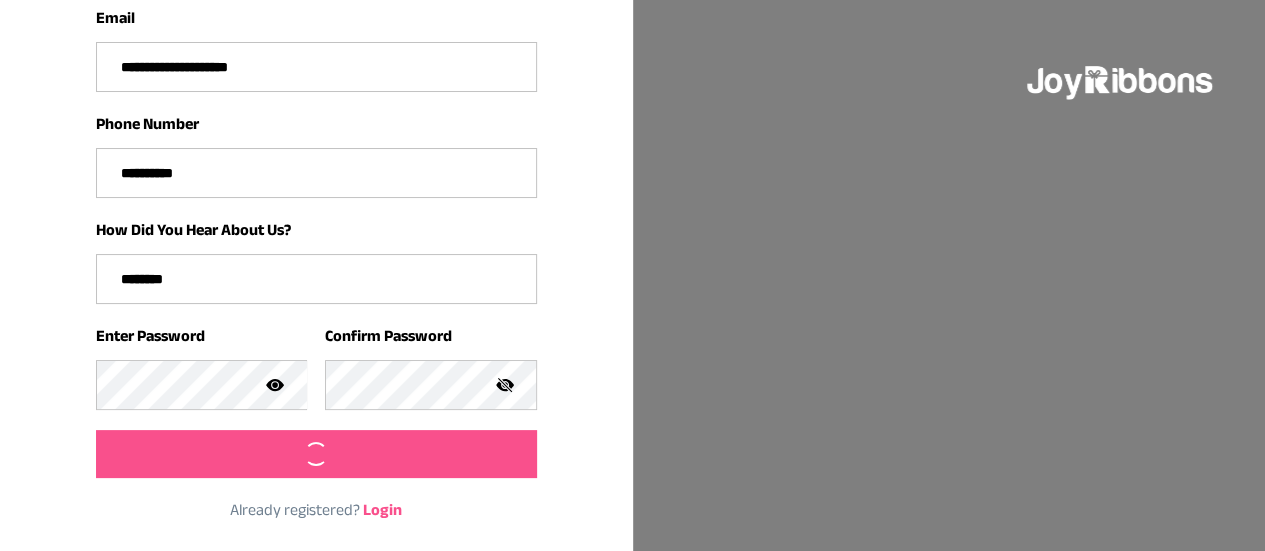 scroll, scrollTop: 0, scrollLeft: 0, axis: both 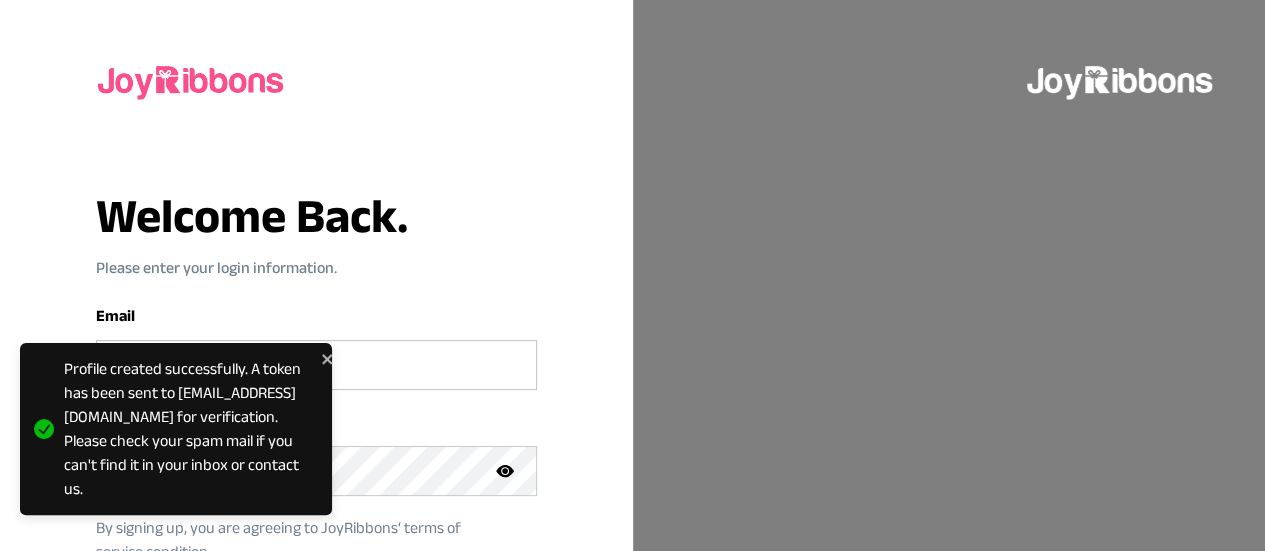 click on "**********" at bounding box center [316, 365] 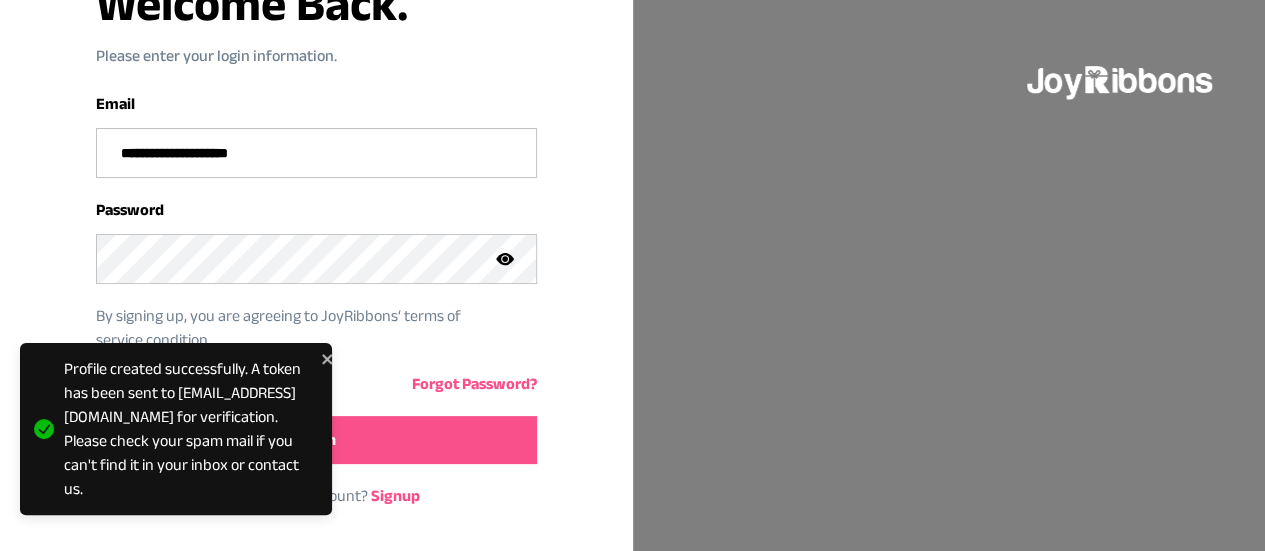 scroll, scrollTop: 215, scrollLeft: 0, axis: vertical 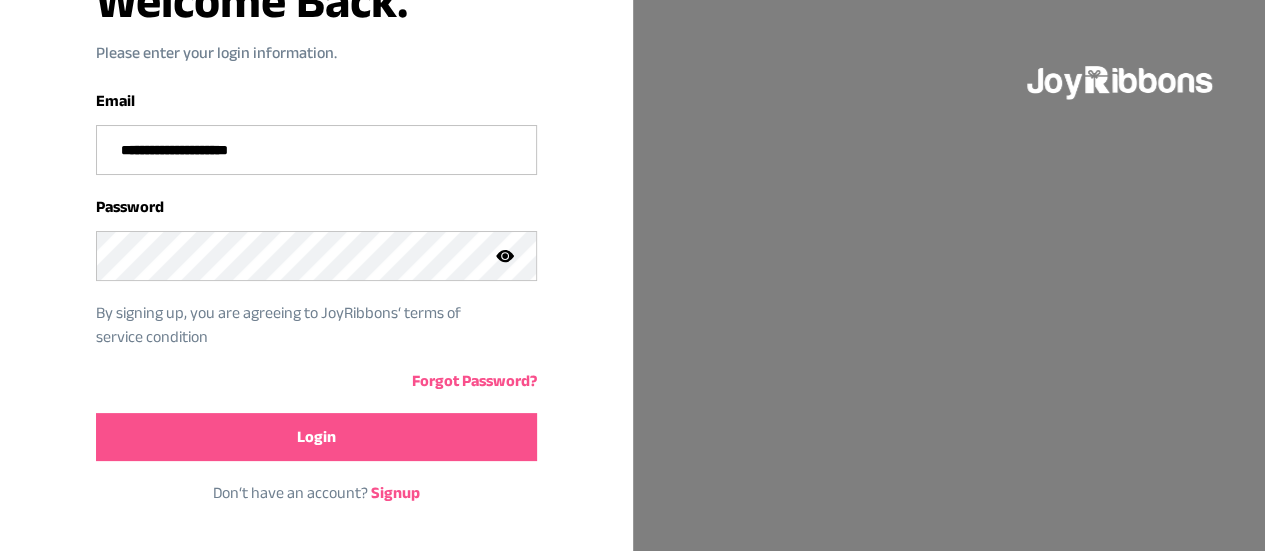 click on "**********" at bounding box center [316, 150] 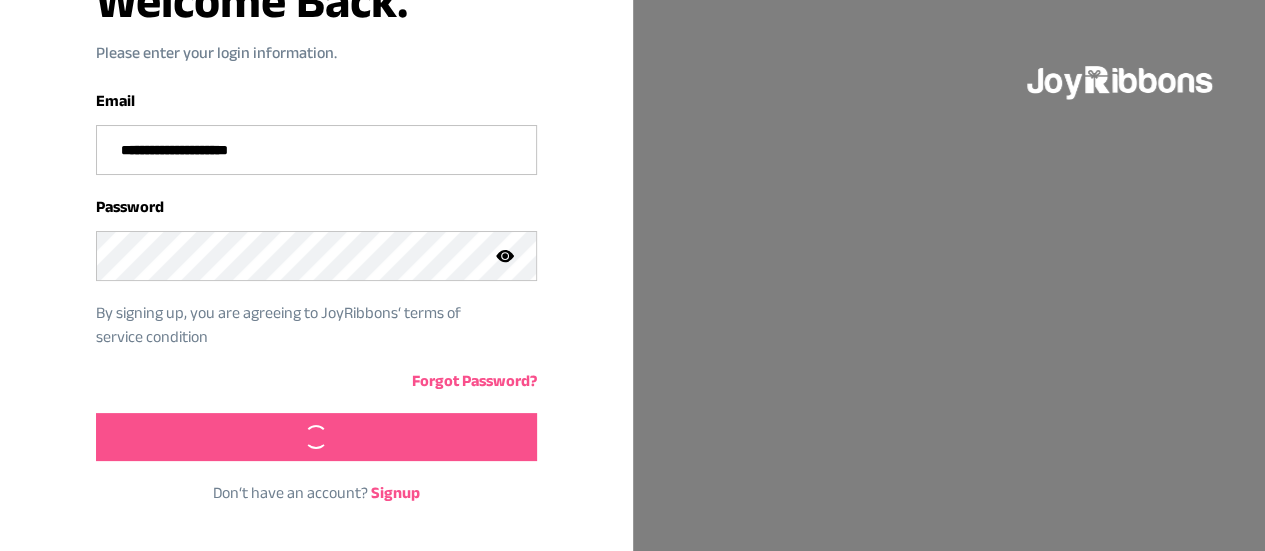 scroll, scrollTop: 0, scrollLeft: 0, axis: both 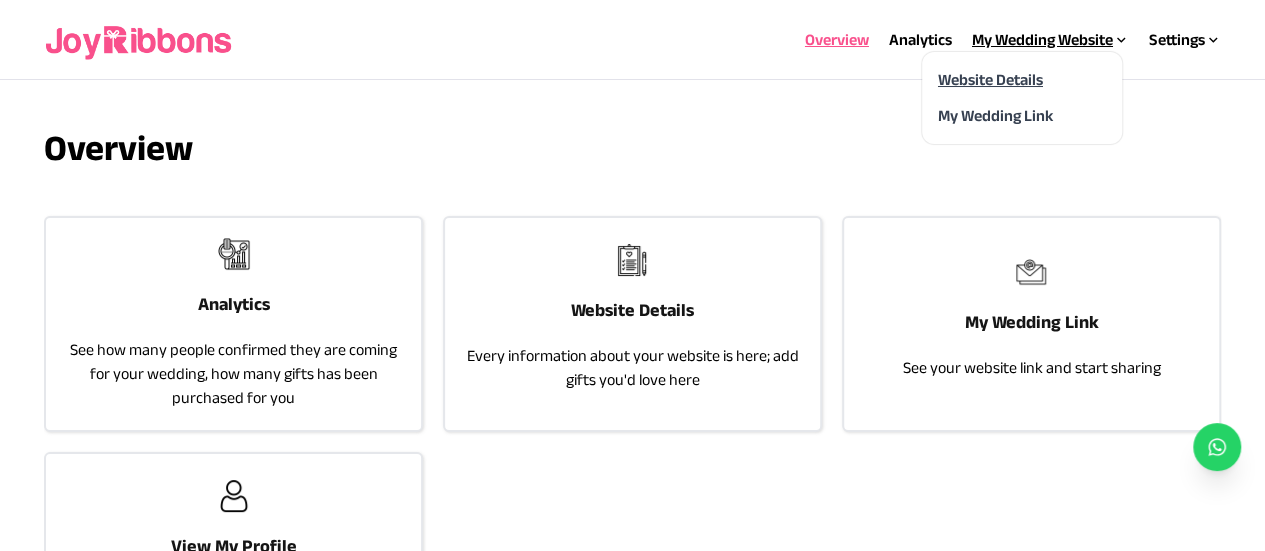 click on "Website Details" at bounding box center [990, 79] 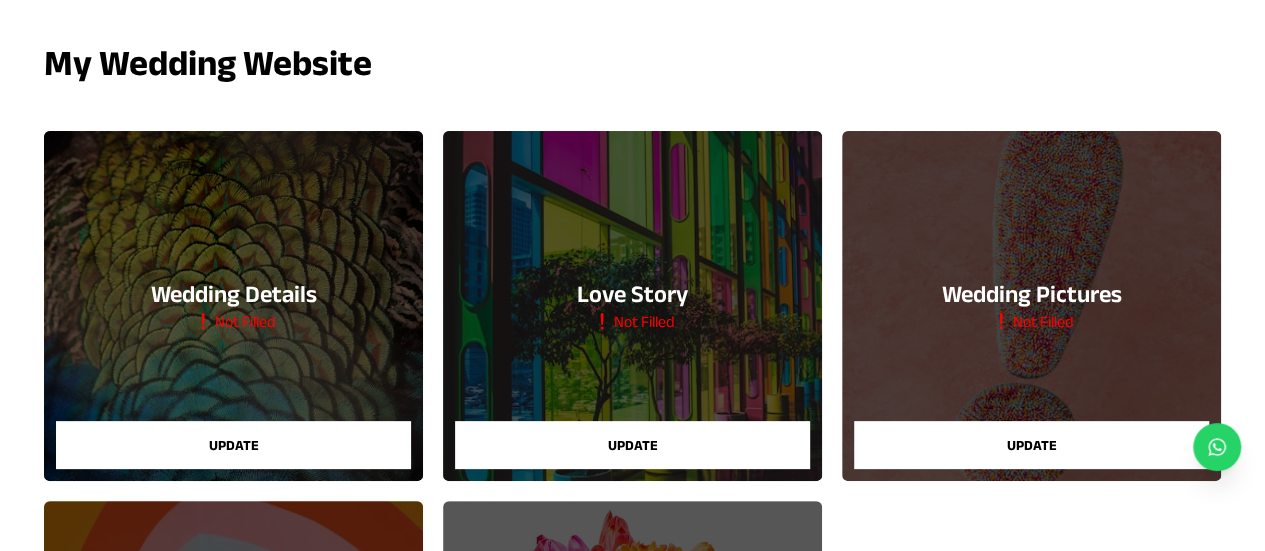scroll, scrollTop: 84, scrollLeft: 0, axis: vertical 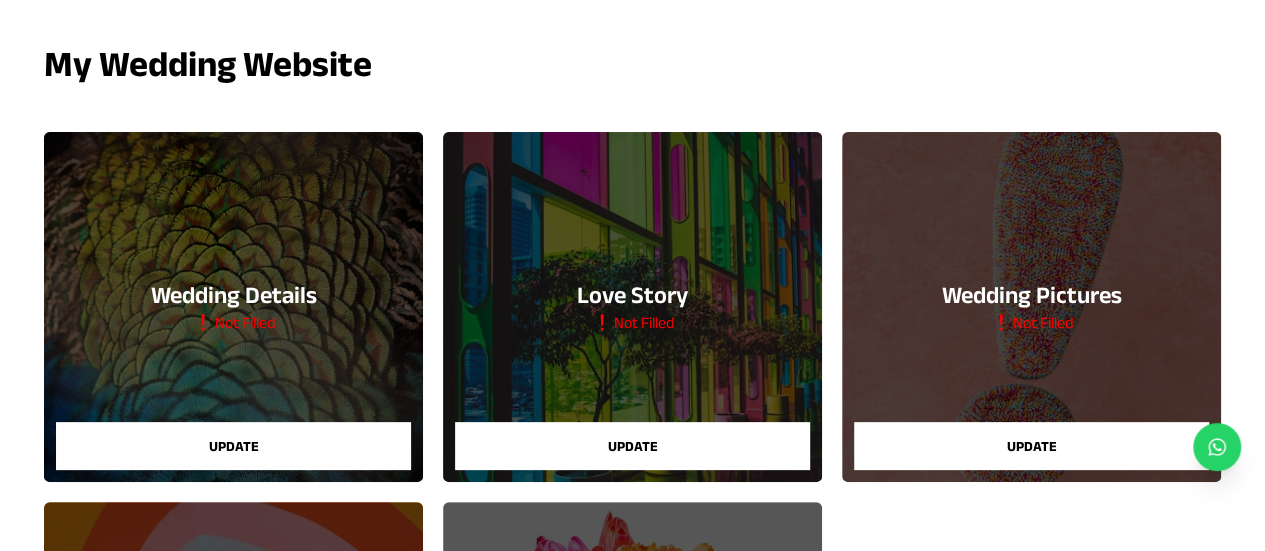 click on "Update" at bounding box center (233, 446) 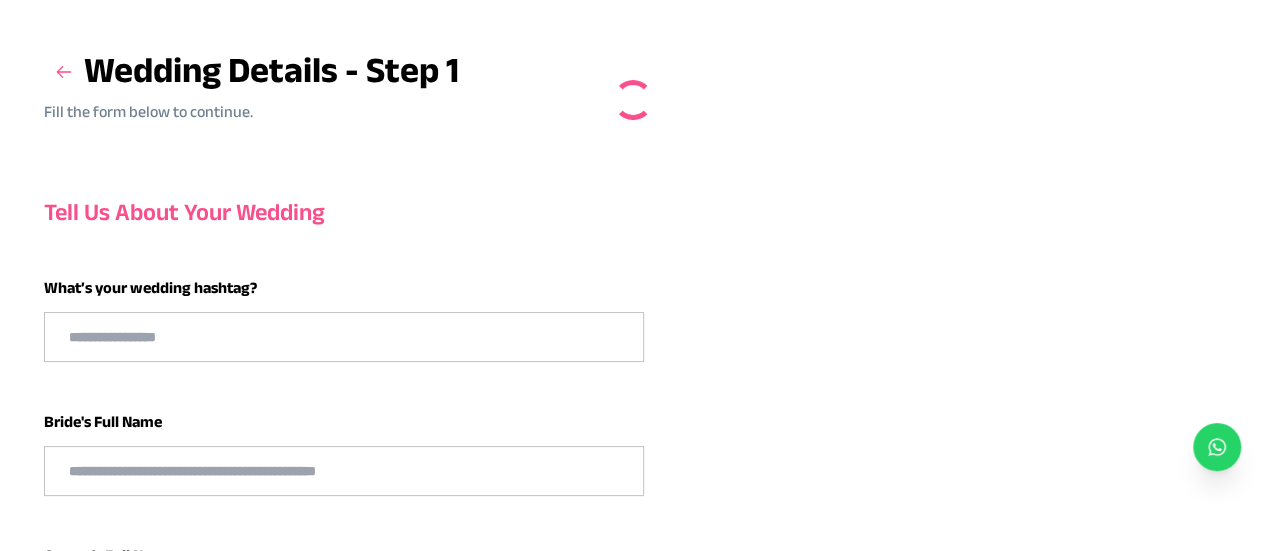 scroll, scrollTop: 0, scrollLeft: 0, axis: both 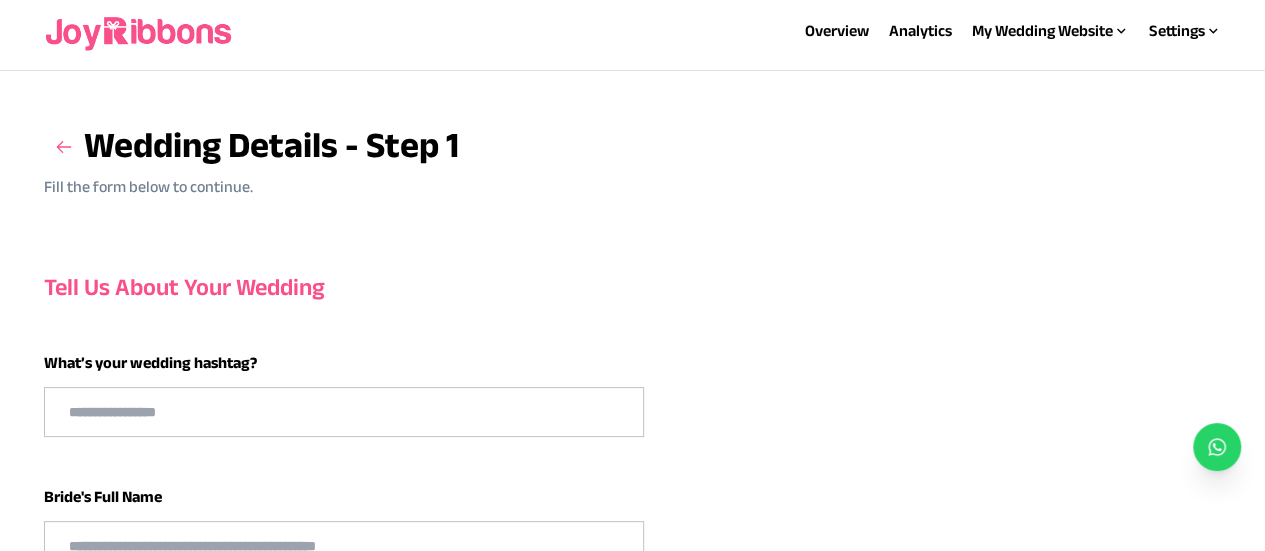click at bounding box center (344, 412) 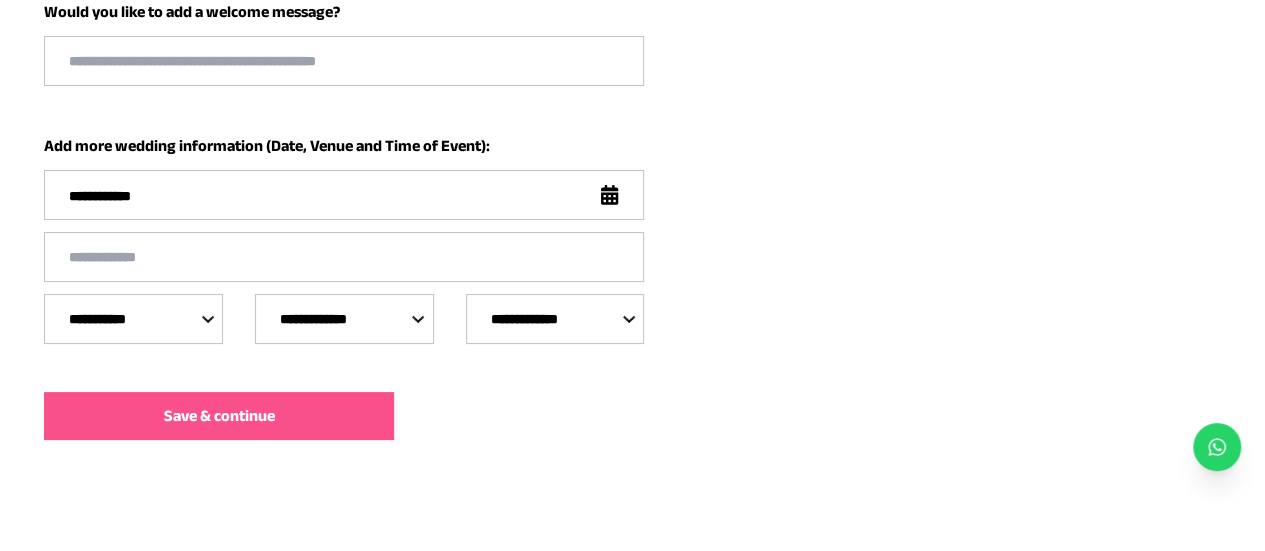 scroll, scrollTop: 764, scrollLeft: 0, axis: vertical 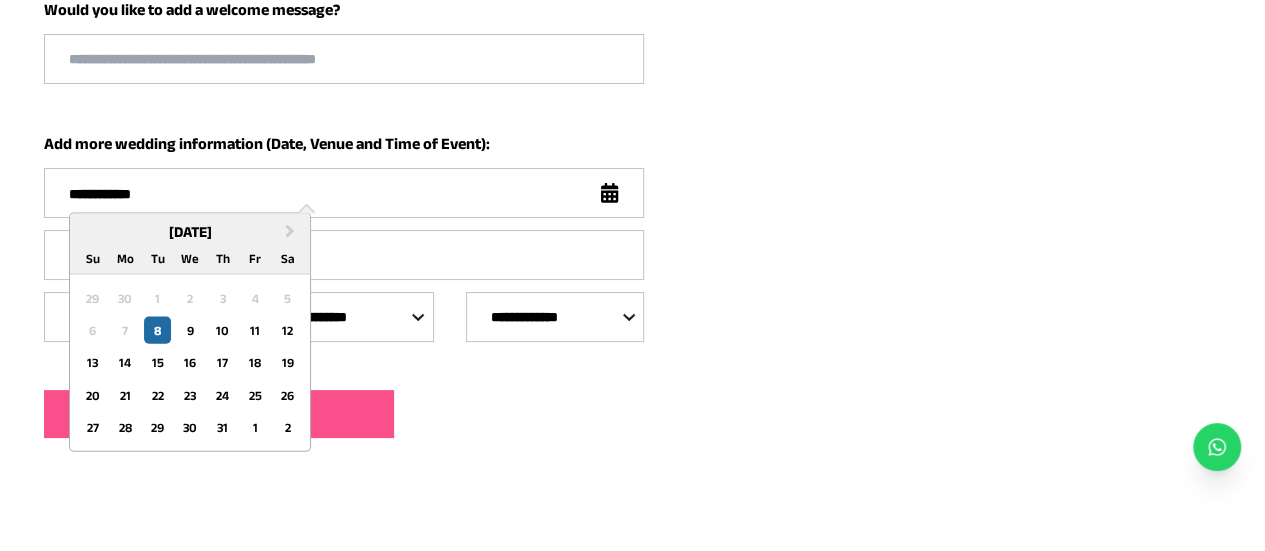 click on "**********" at bounding box center (334, 194) 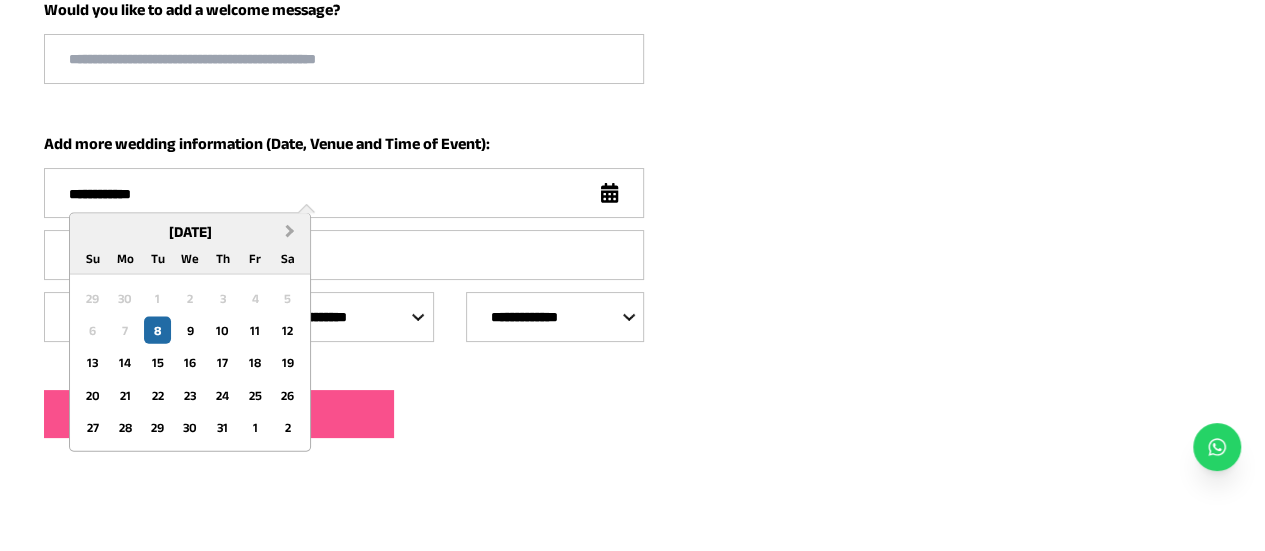 click on "Next Month" at bounding box center (290, 230) 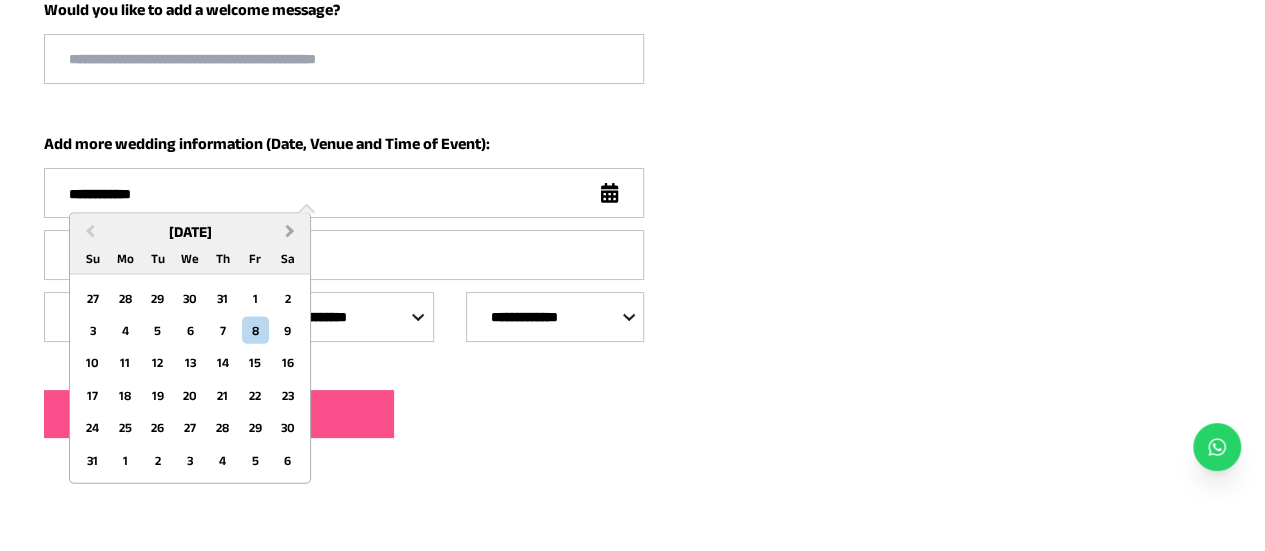 click on "Next Month" at bounding box center [290, 230] 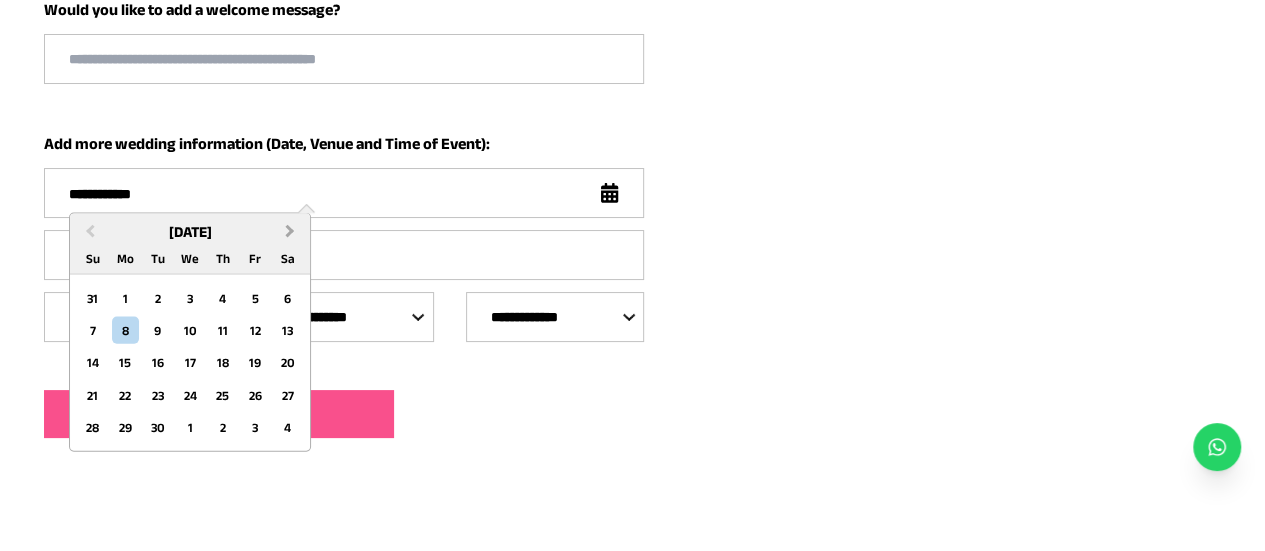 click on "Next Month" at bounding box center [290, 230] 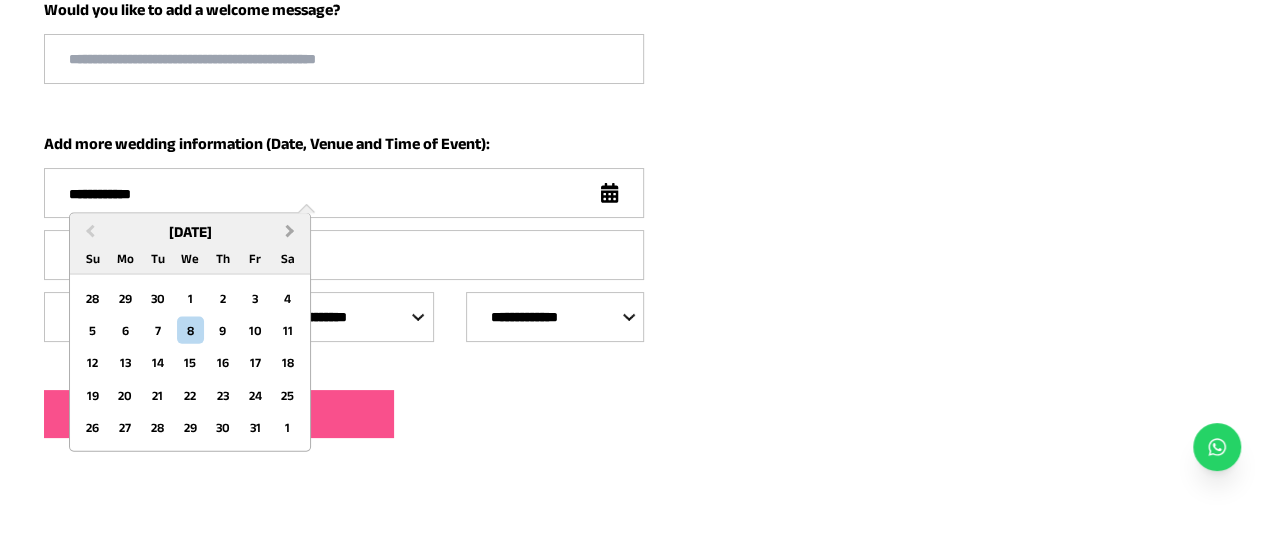 click on "Next Month" at bounding box center (290, 230) 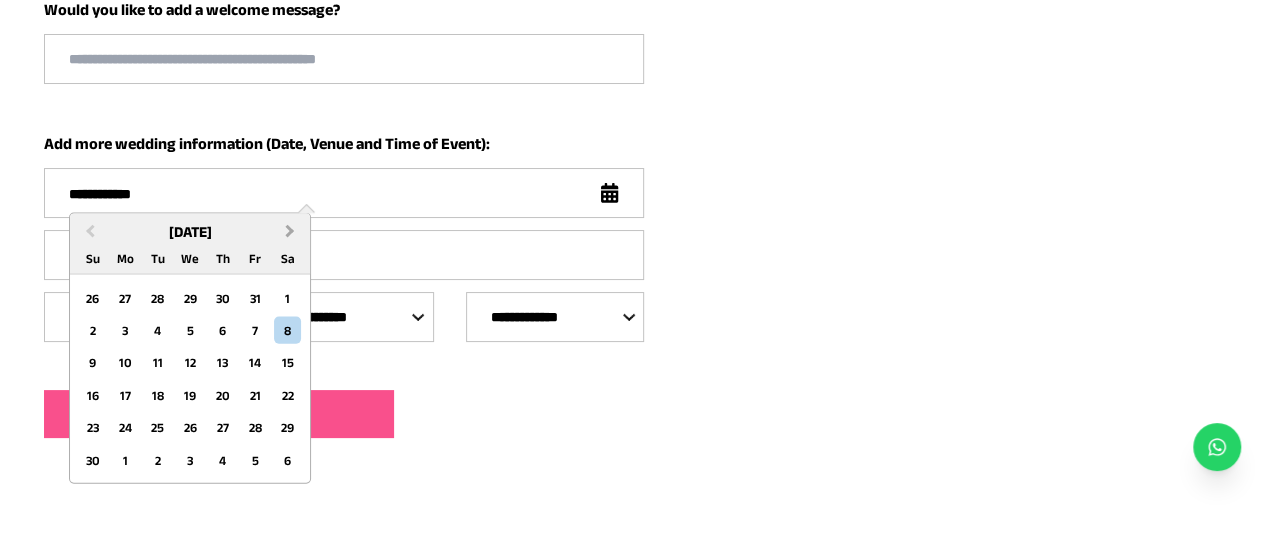 click on "Next Month" at bounding box center [290, 230] 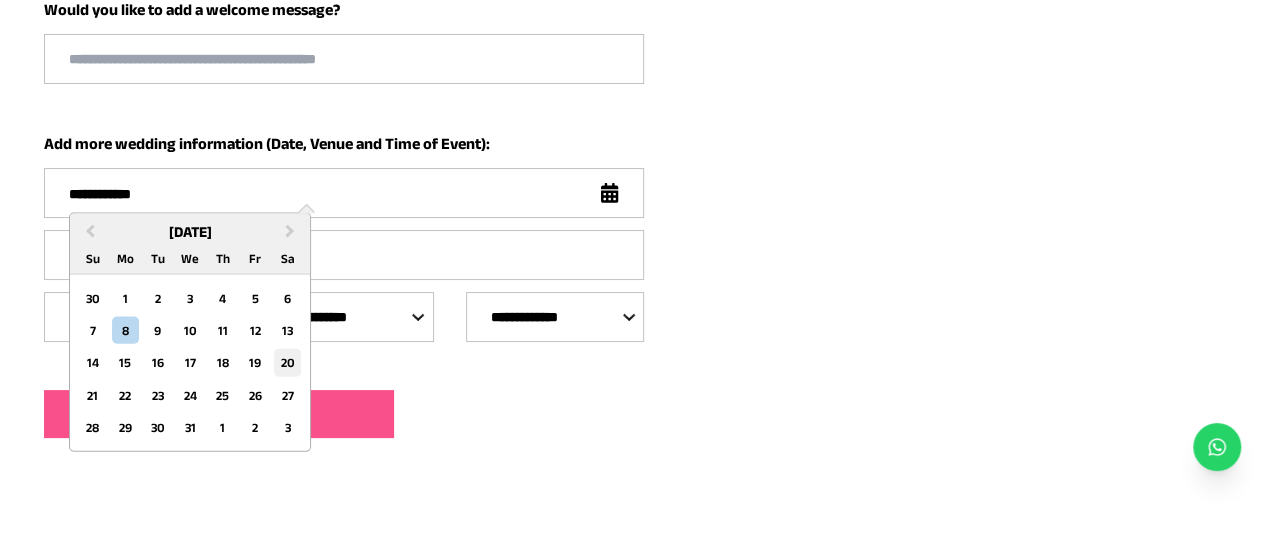 click on "20" at bounding box center (287, 362) 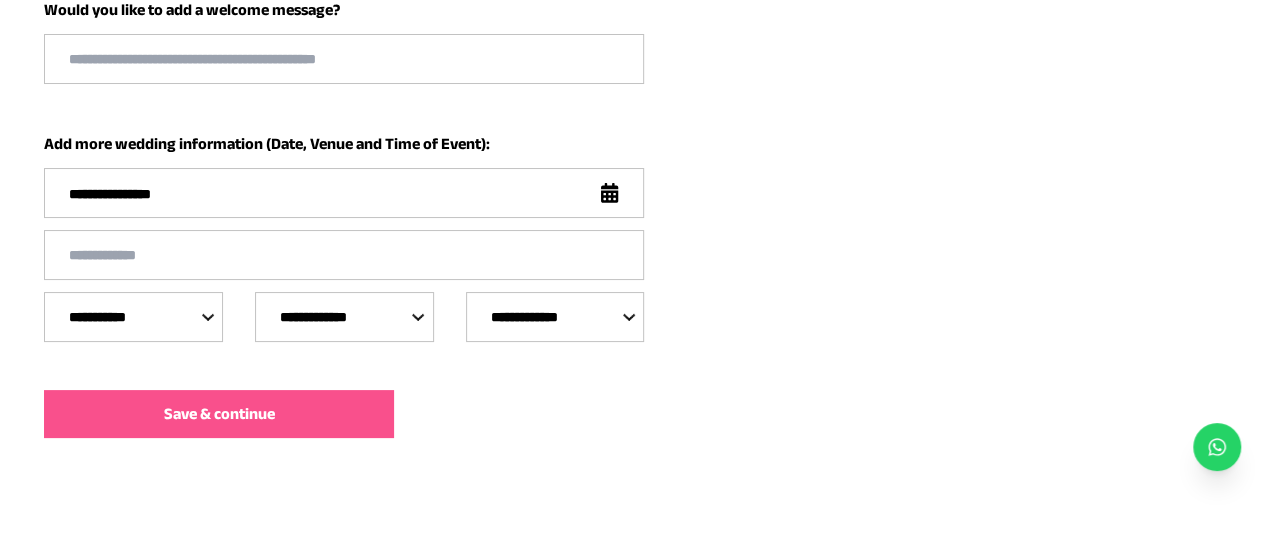 click on "Save & continue" at bounding box center [219, 414] 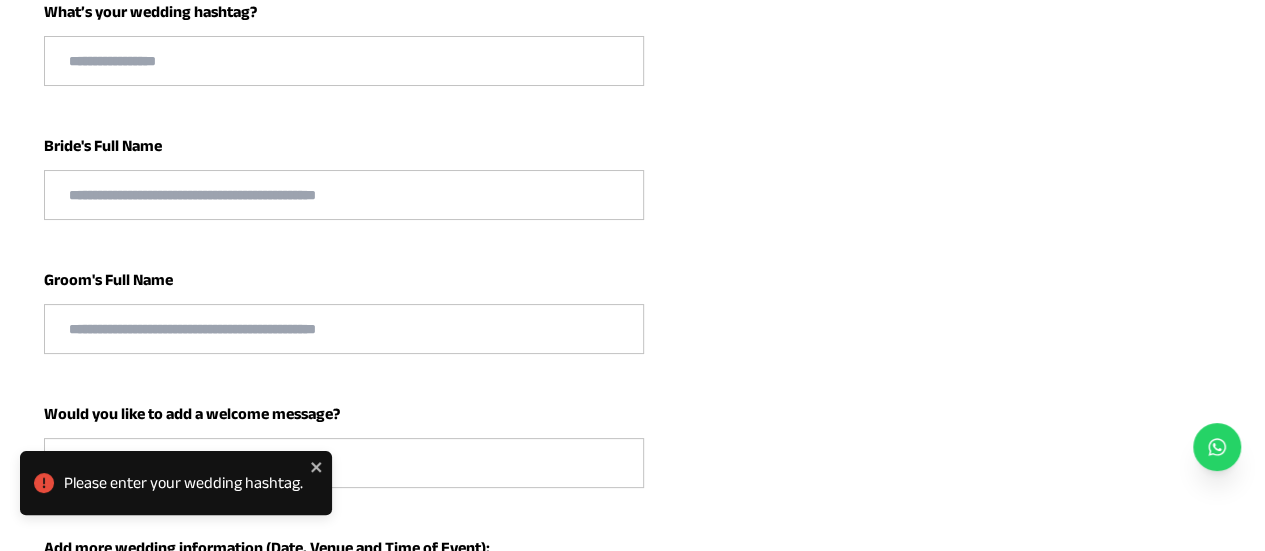 scroll, scrollTop: 338, scrollLeft: 0, axis: vertical 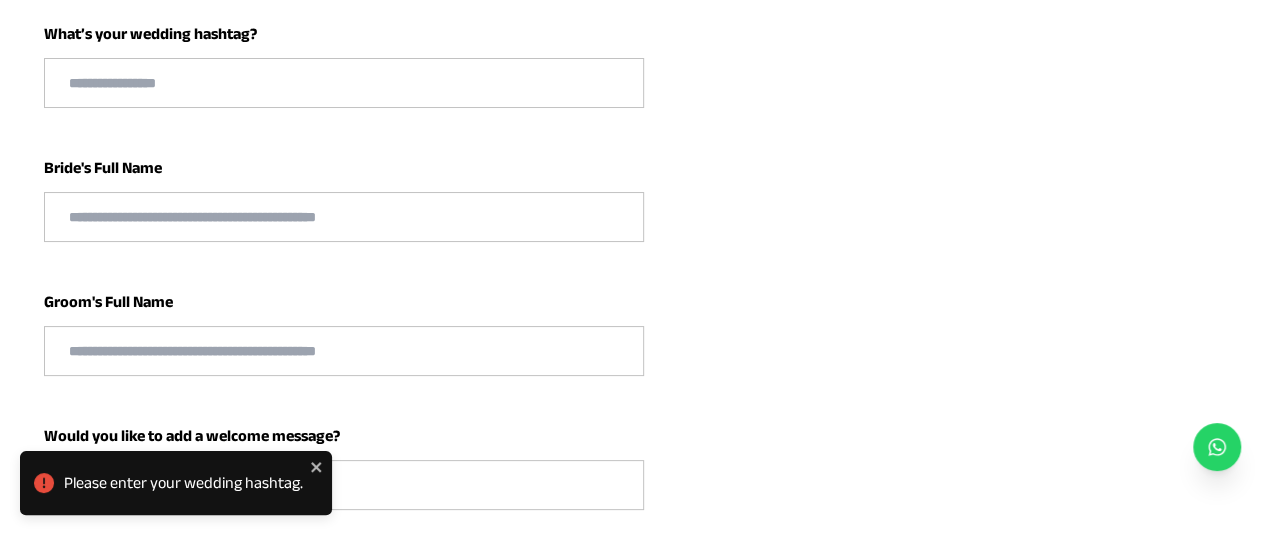 click at bounding box center [344, 83] 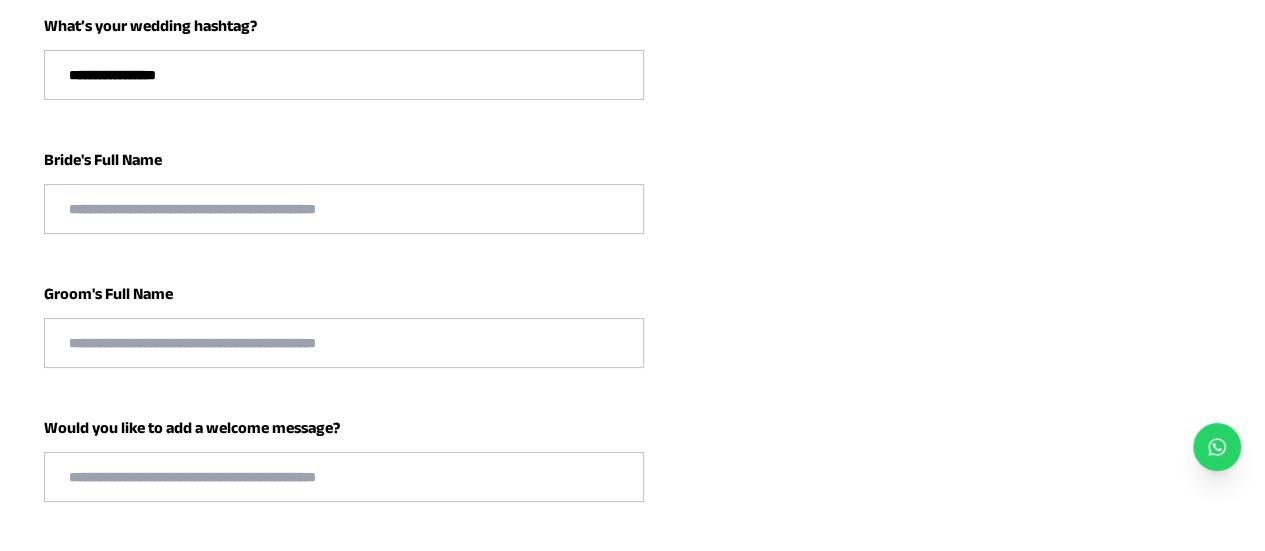 scroll, scrollTop: 348, scrollLeft: 0, axis: vertical 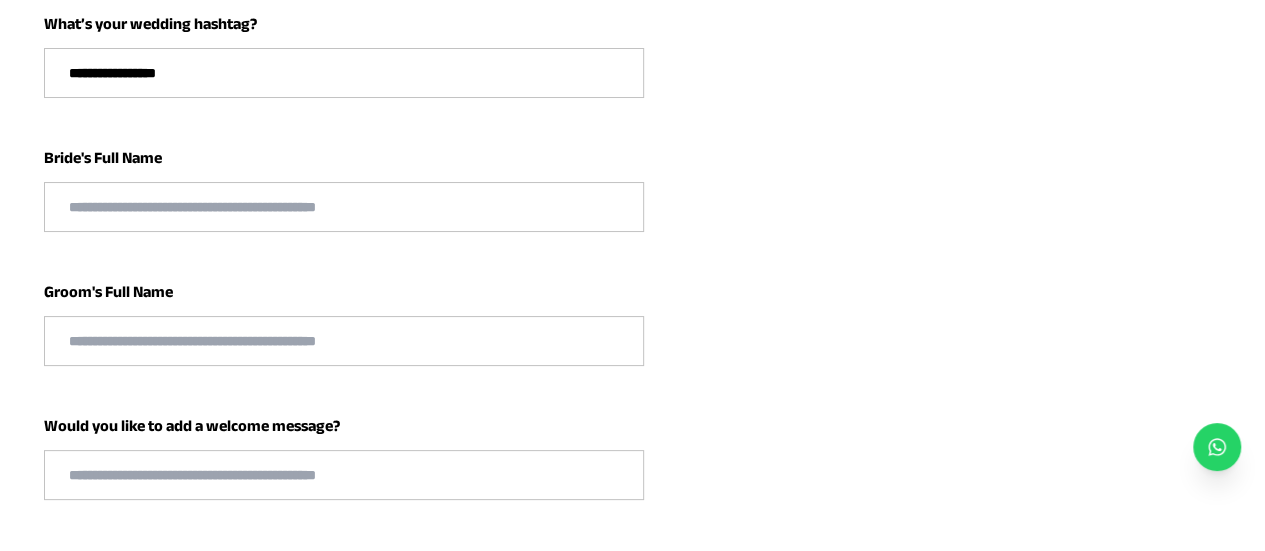 type on "**********" 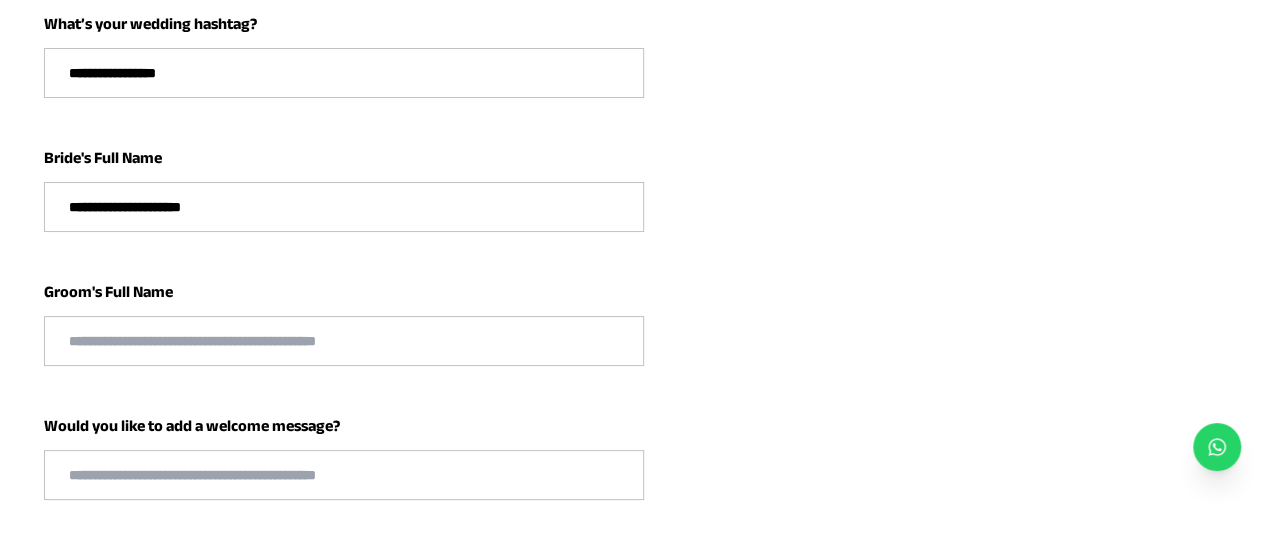 type on "**********" 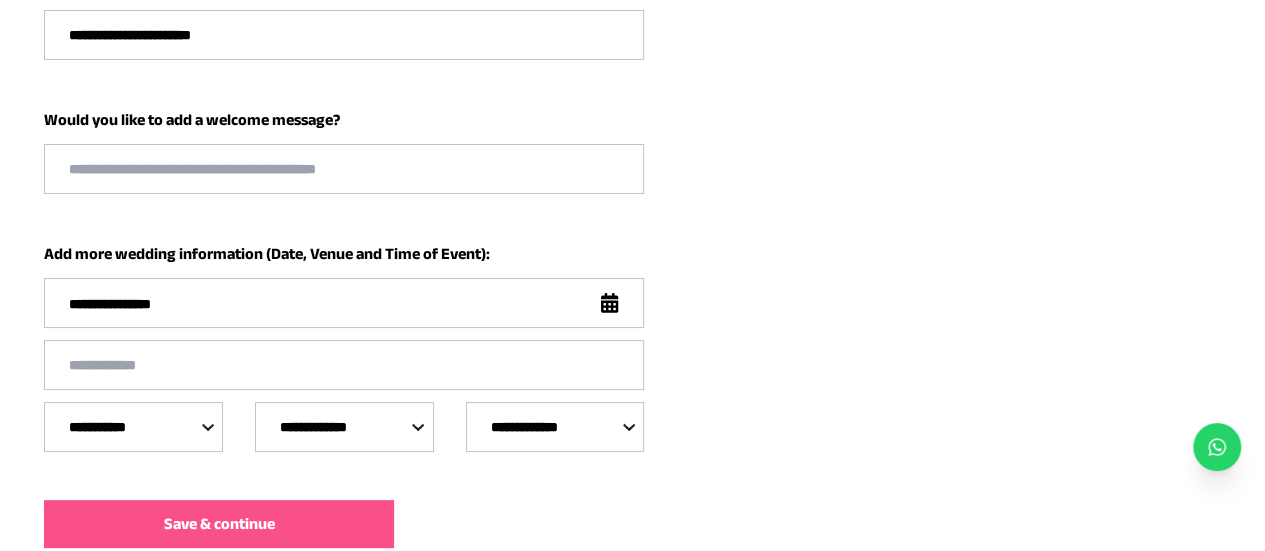scroll, scrollTop: 656, scrollLeft: 0, axis: vertical 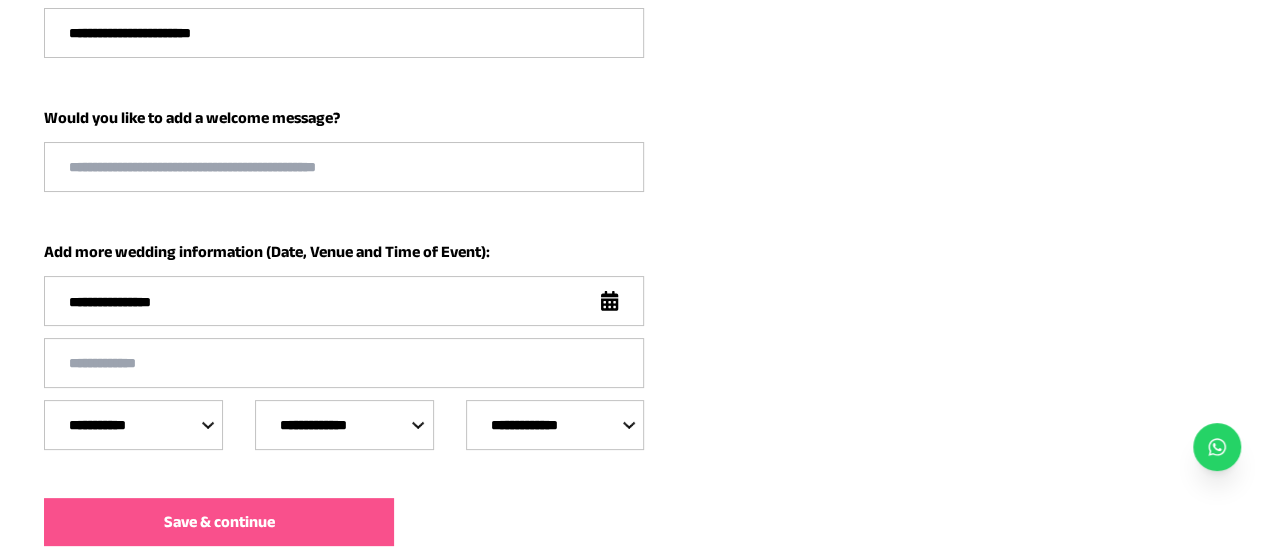 type on "**********" 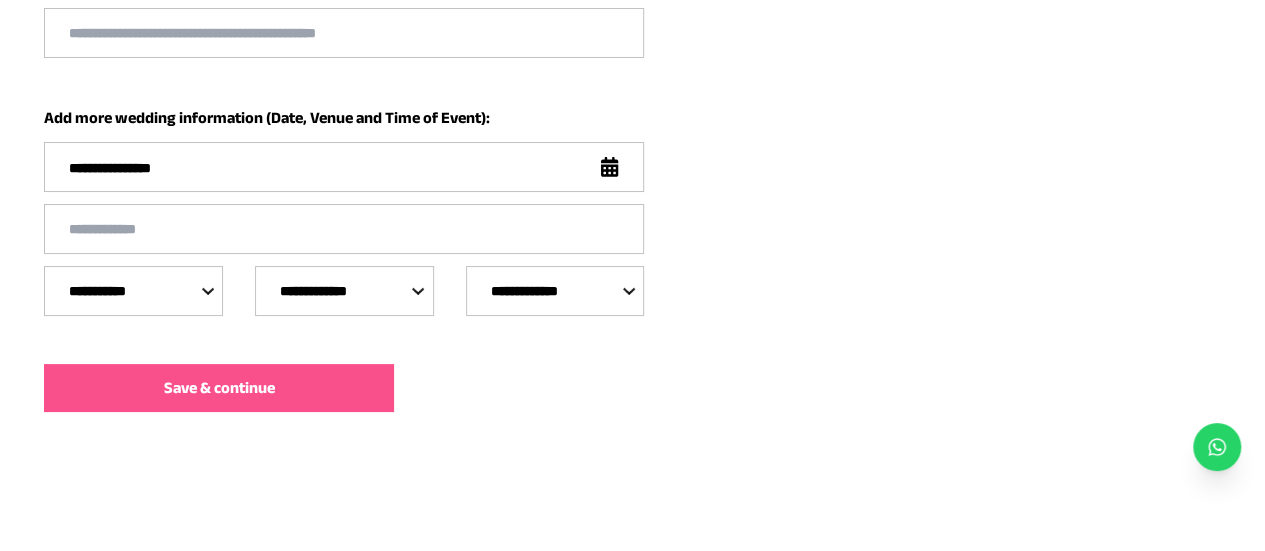 click at bounding box center [344, 33] 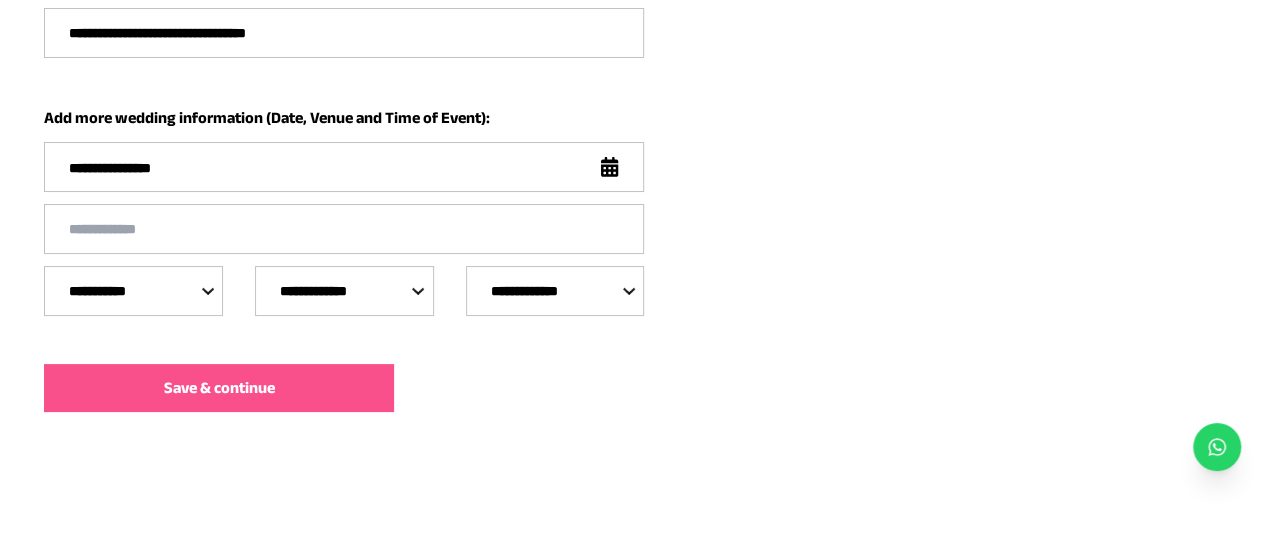 type on "**********" 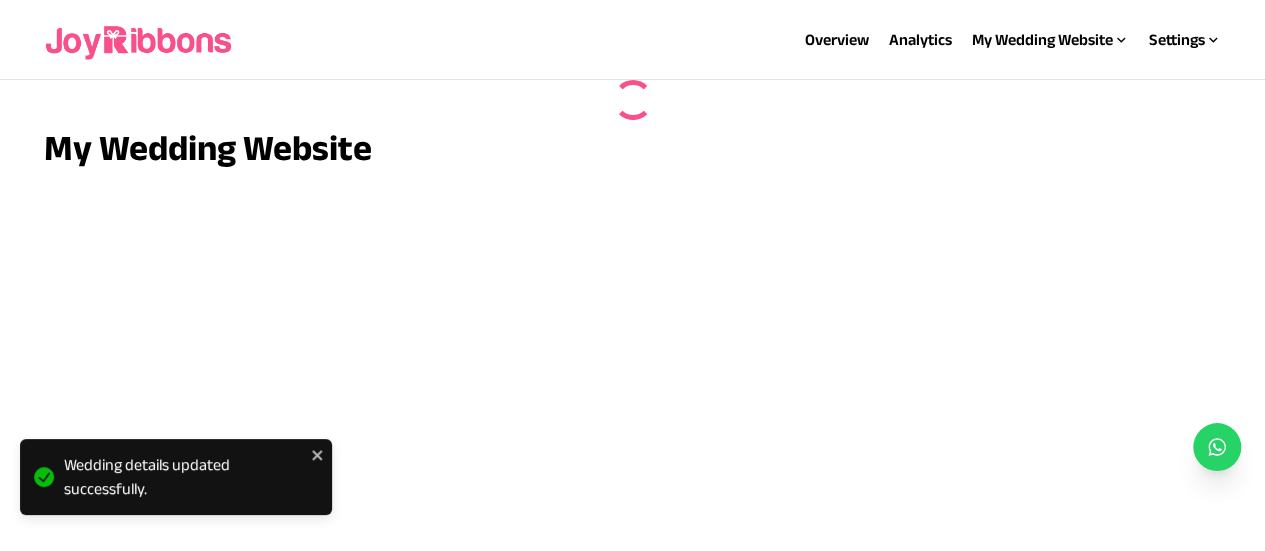 scroll, scrollTop: 0, scrollLeft: 0, axis: both 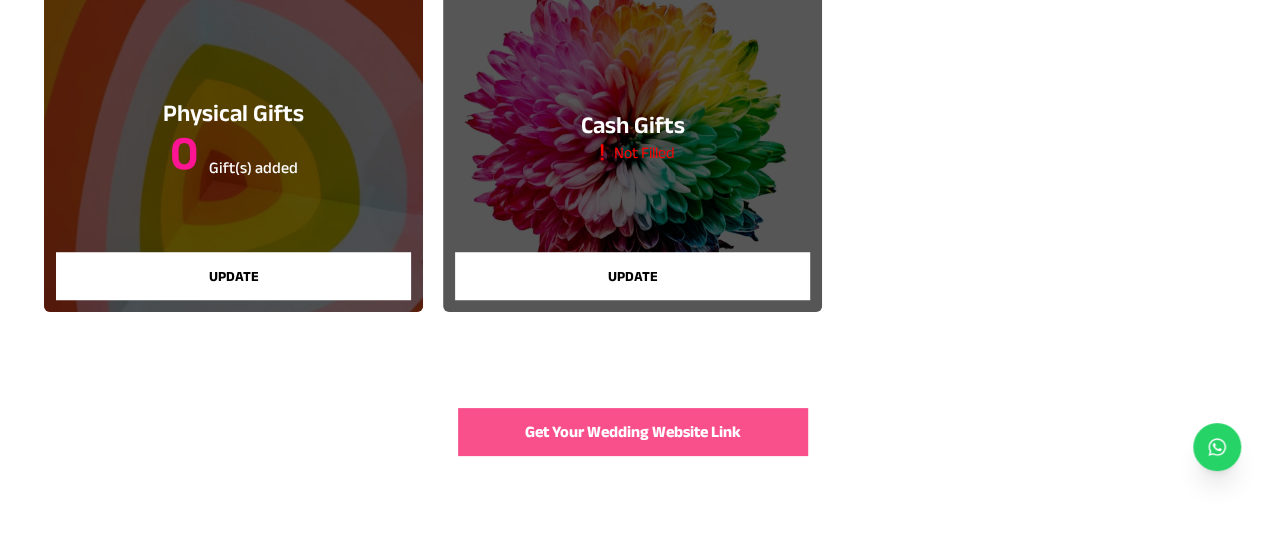 click on "Get Your Wedding Website Link" at bounding box center [633, 432] 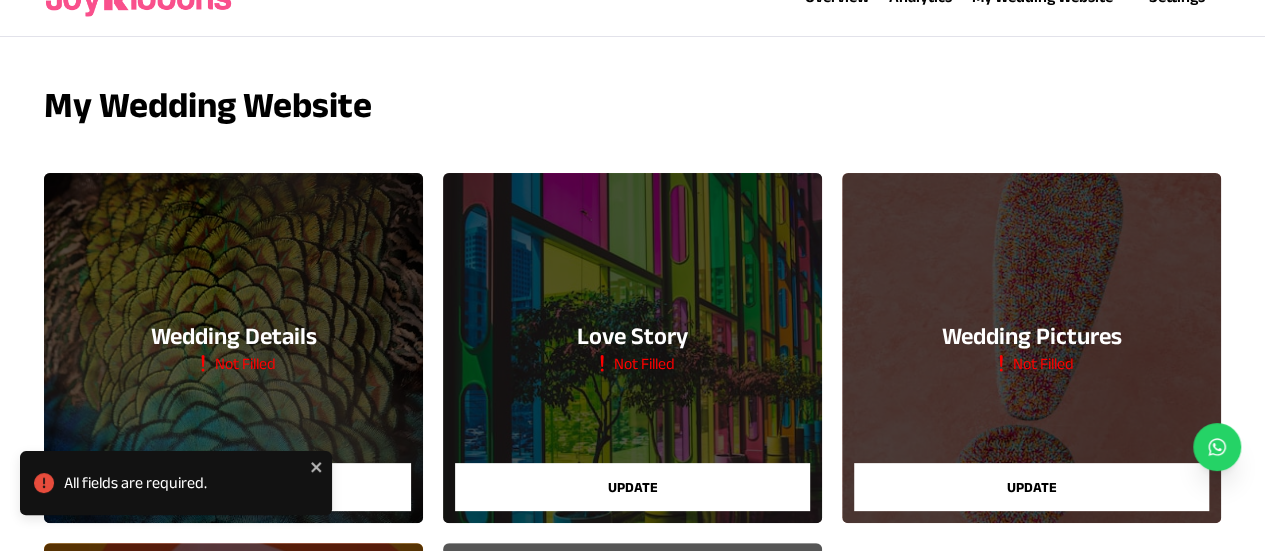scroll, scrollTop: 0, scrollLeft: 0, axis: both 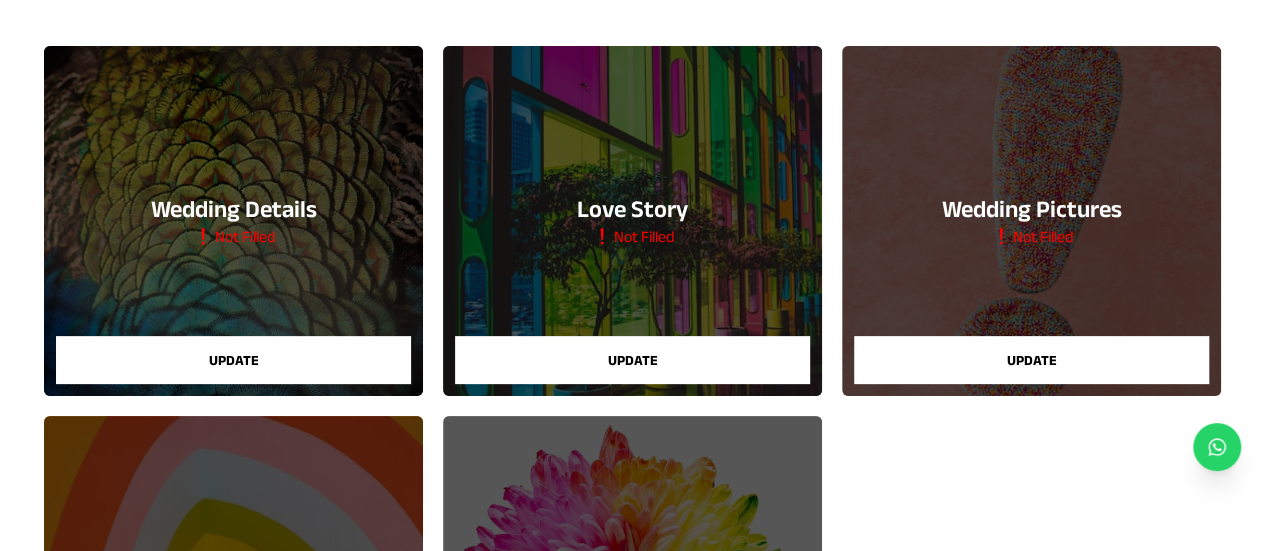 click on "Update" at bounding box center [233, 360] 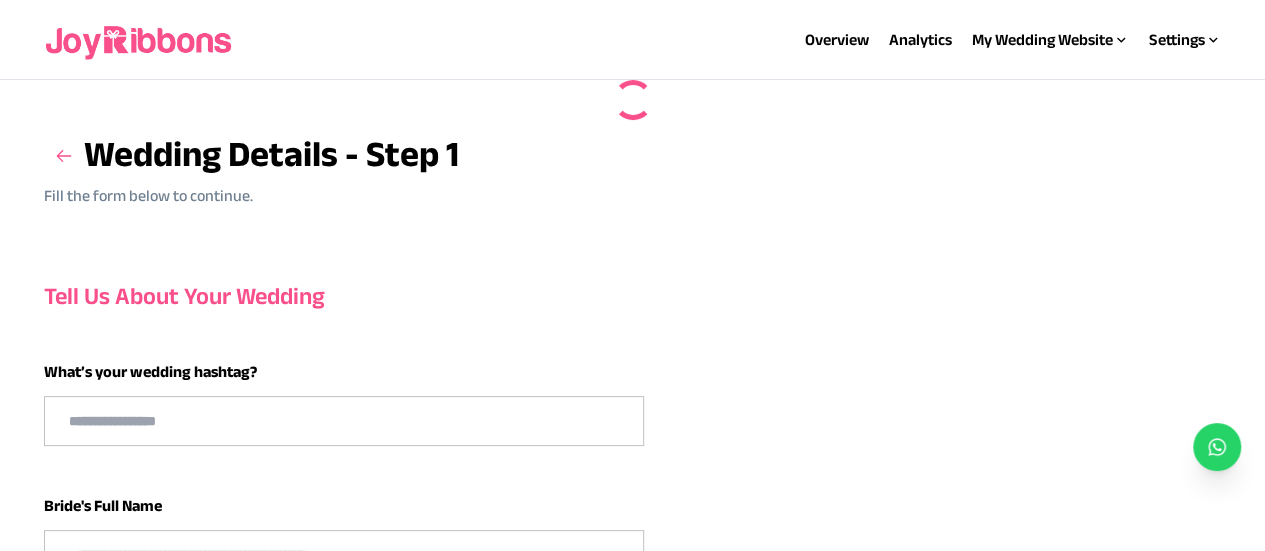 type on "**********" 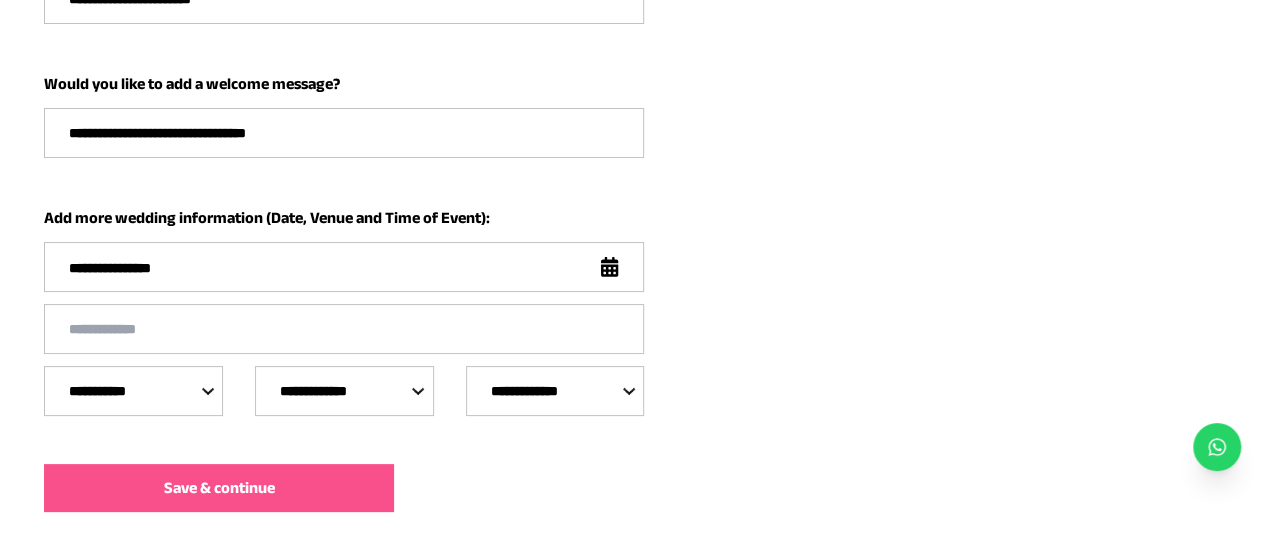 scroll, scrollTop: 790, scrollLeft: 0, axis: vertical 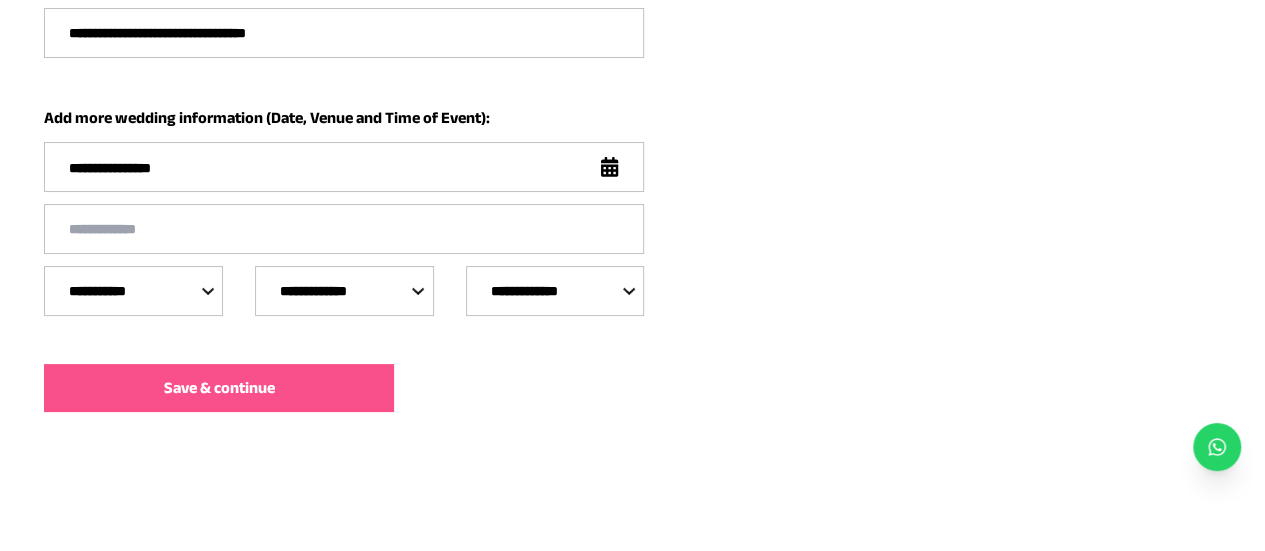 click on "Save & continue" at bounding box center [219, 388] 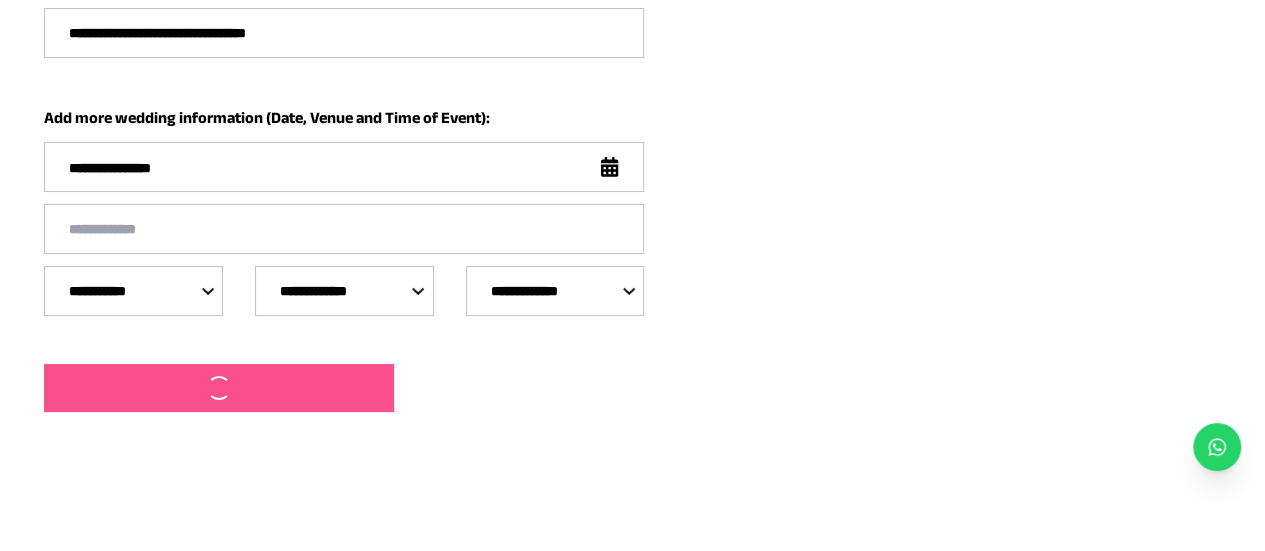 scroll, scrollTop: 0, scrollLeft: 0, axis: both 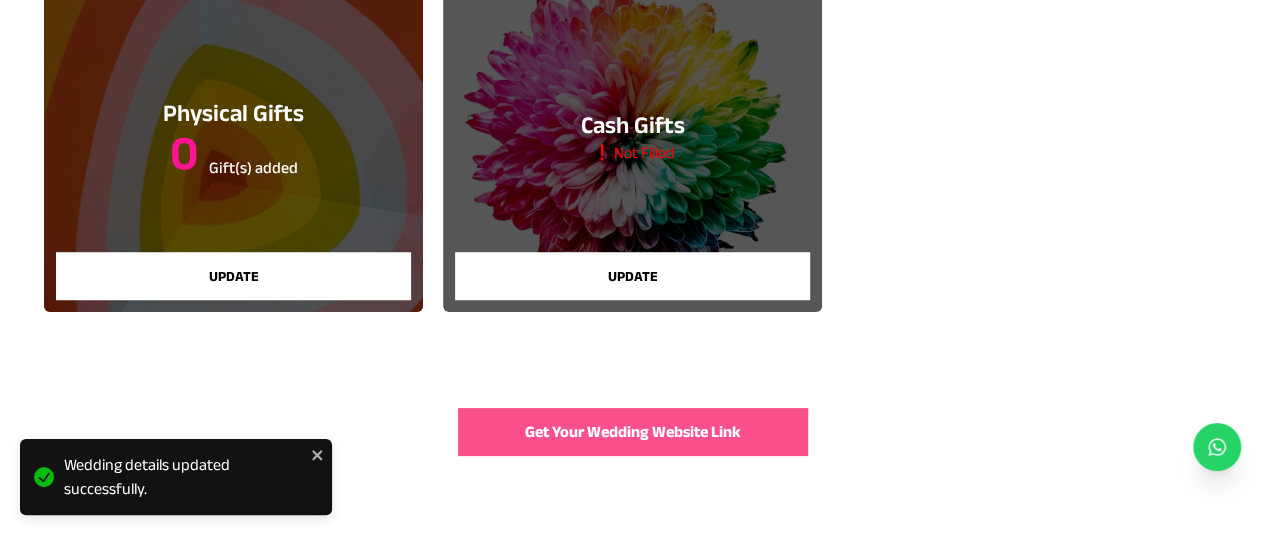 click on "Get Your Wedding Website Link" at bounding box center [633, 432] 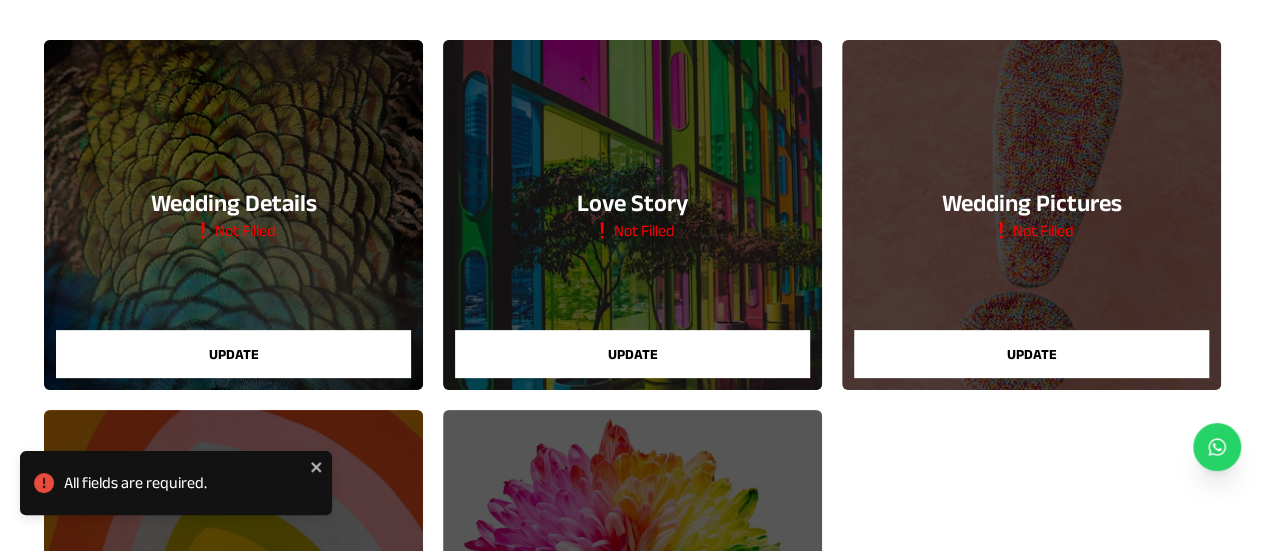 scroll, scrollTop: 275, scrollLeft: 0, axis: vertical 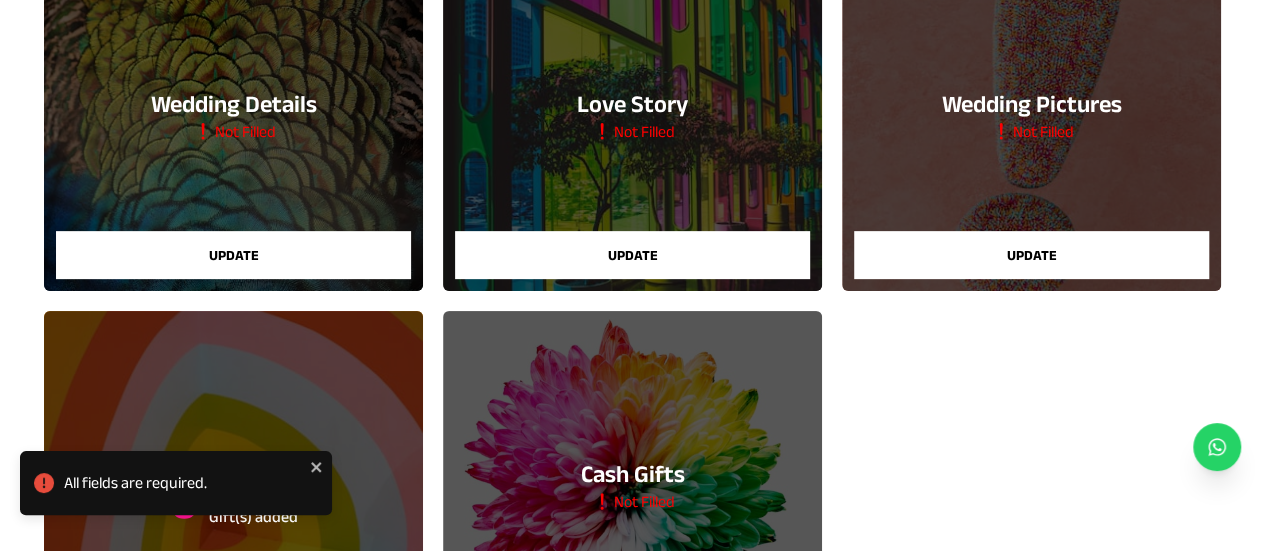 click on "Update" at bounding box center [233, 255] 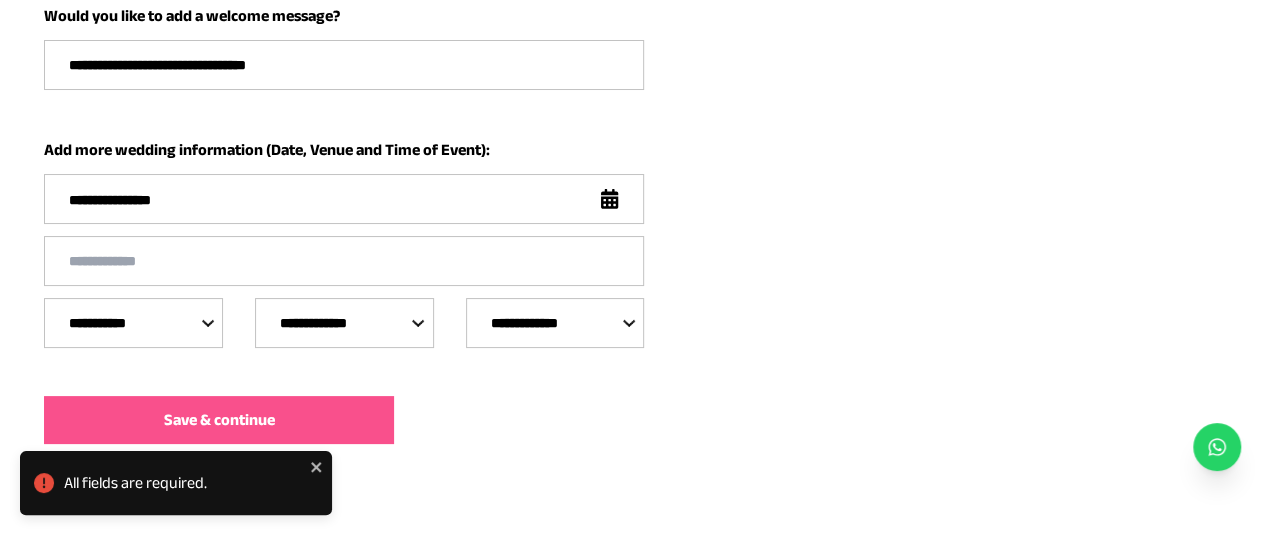 scroll, scrollTop: 790, scrollLeft: 0, axis: vertical 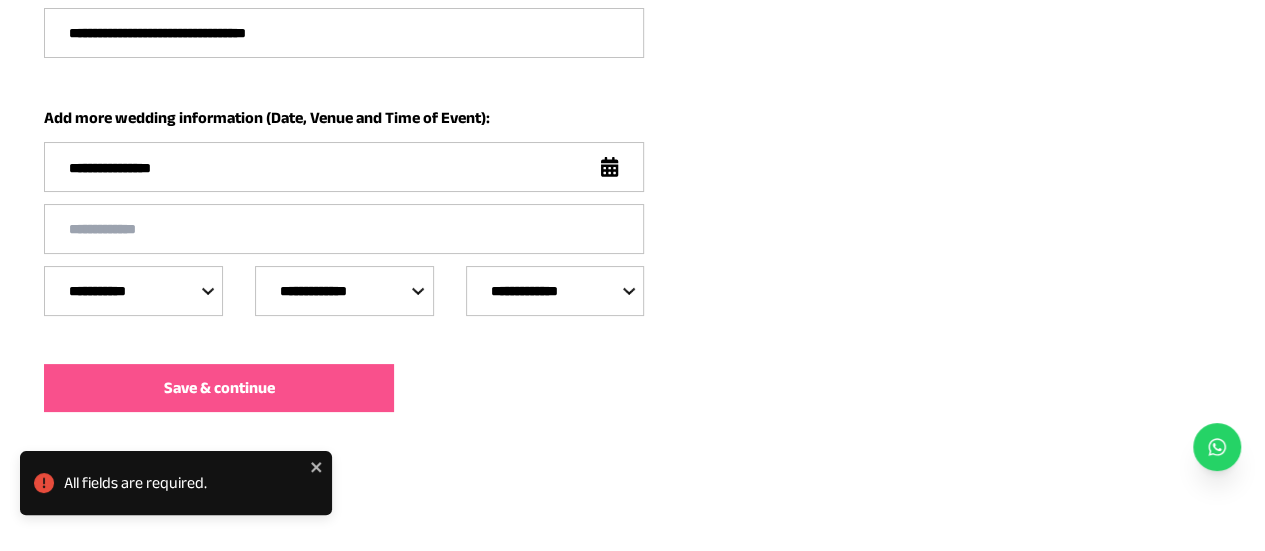 click at bounding box center [344, 229] 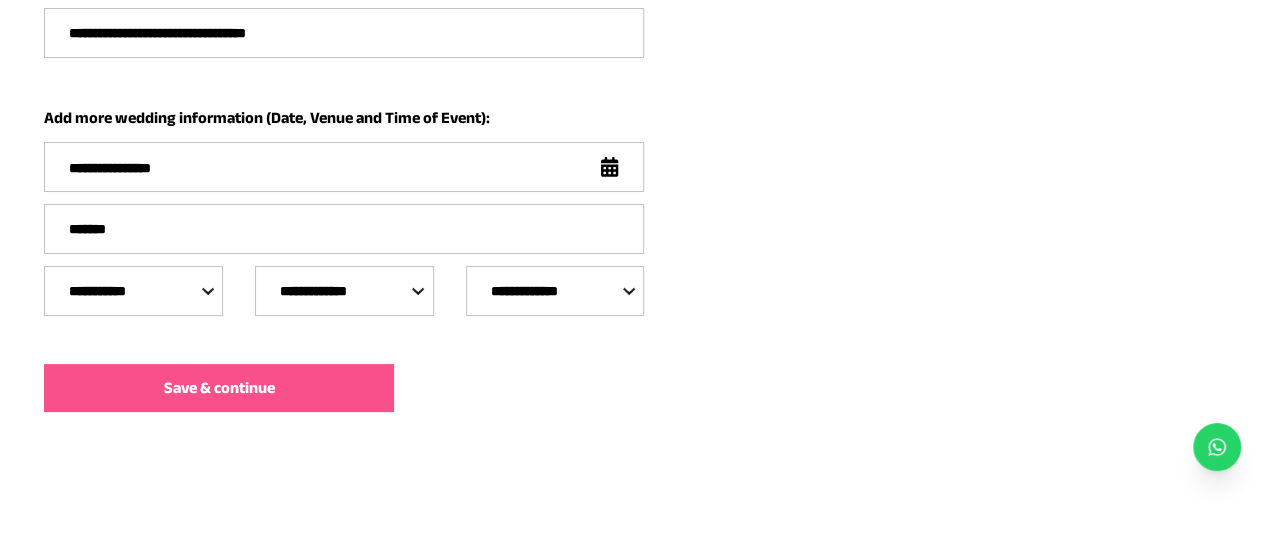 type on "*******" 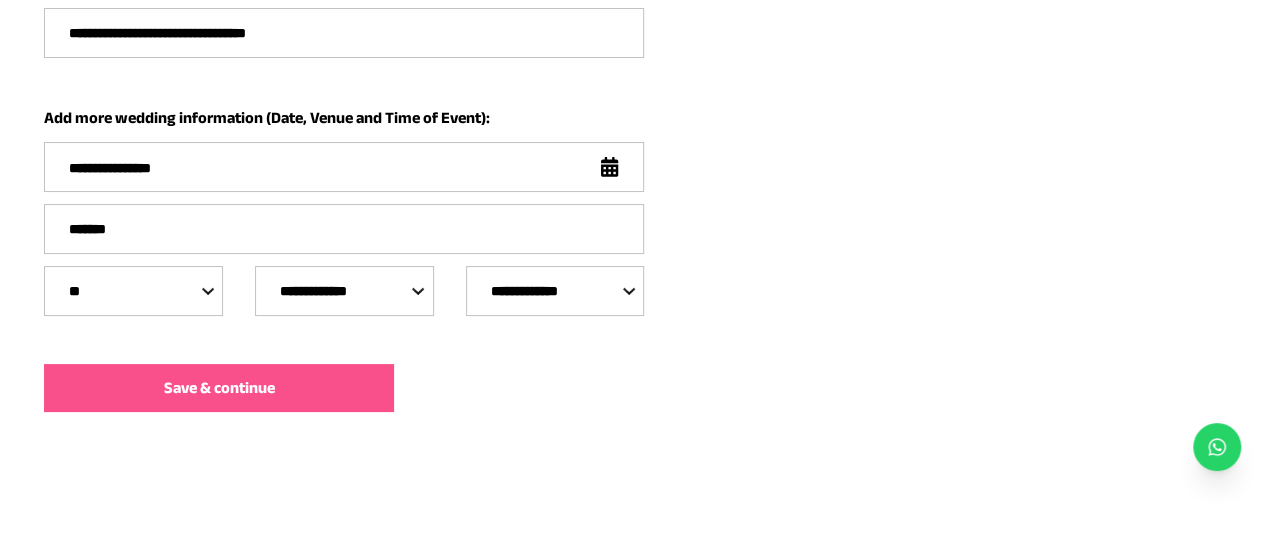 click on "**********" at bounding box center [133, 291] 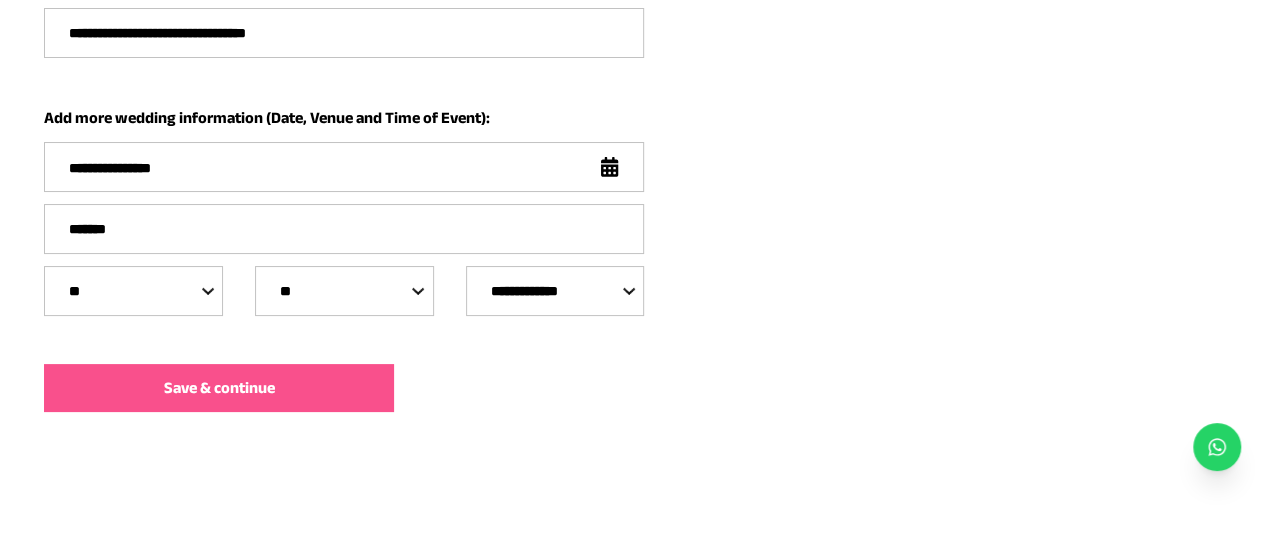 click on "**********" at bounding box center [344, 291] 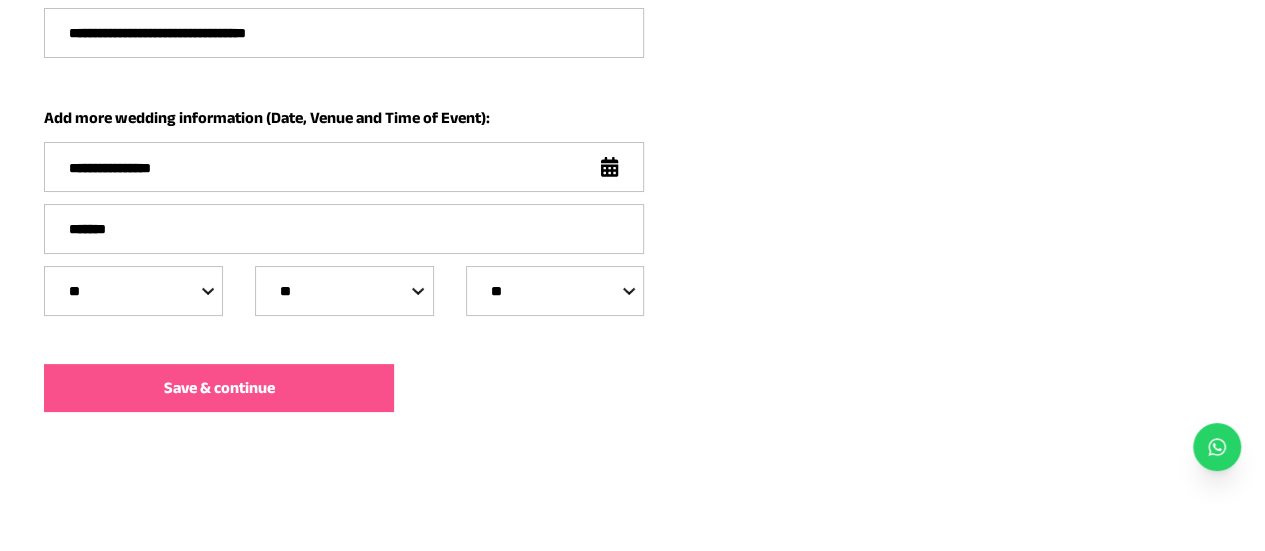 click on "**********" at bounding box center (555, 291) 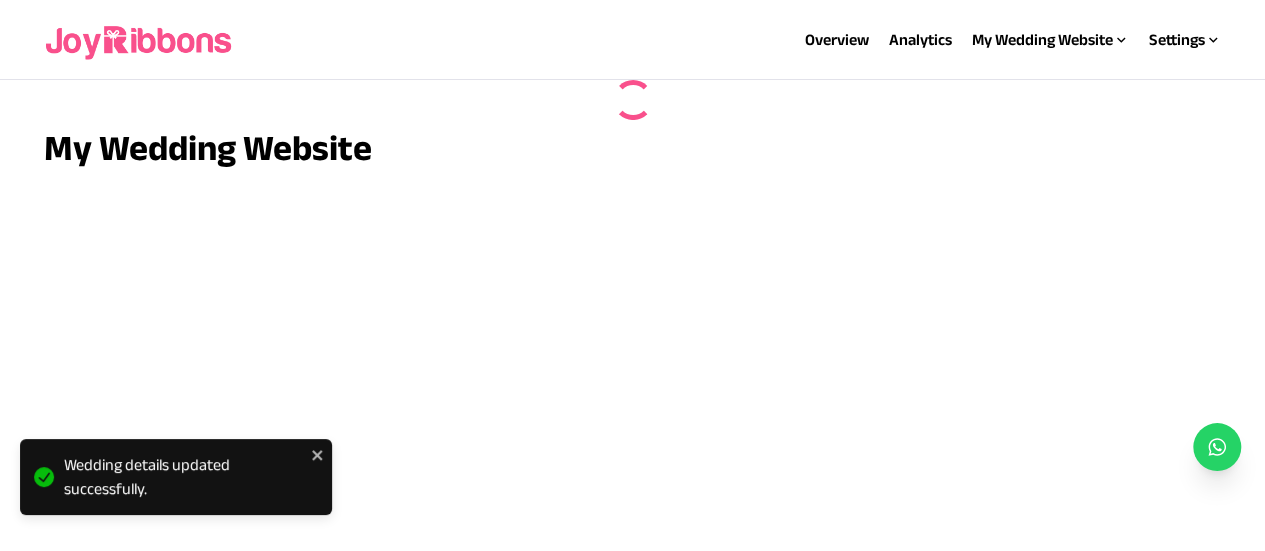 scroll, scrollTop: 0, scrollLeft: 0, axis: both 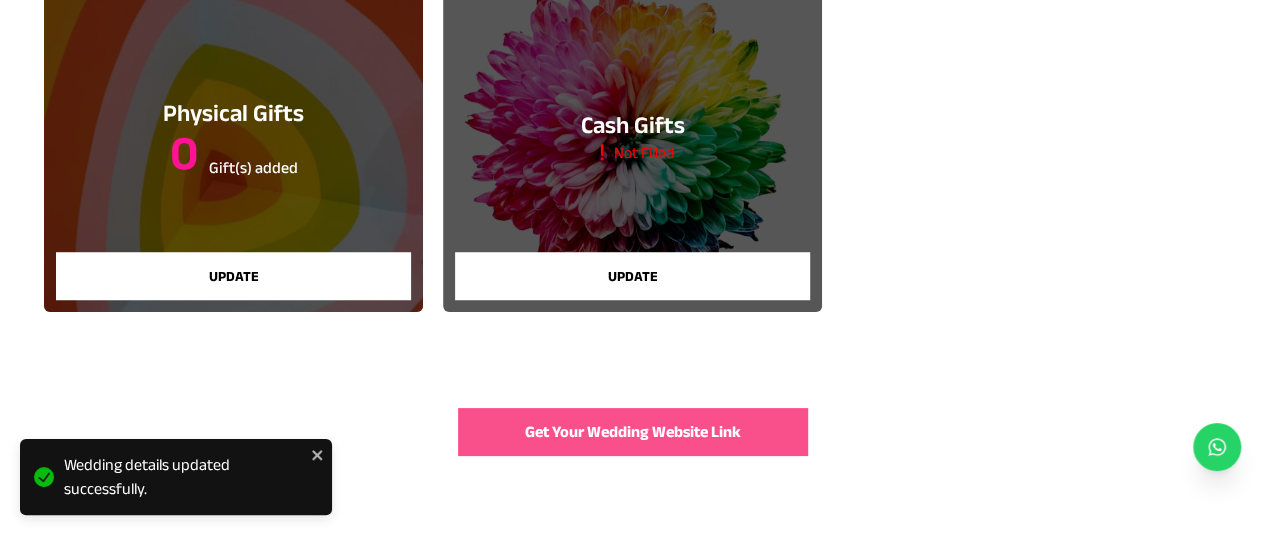 click on "Get Your Wedding Website Link" at bounding box center (633, 432) 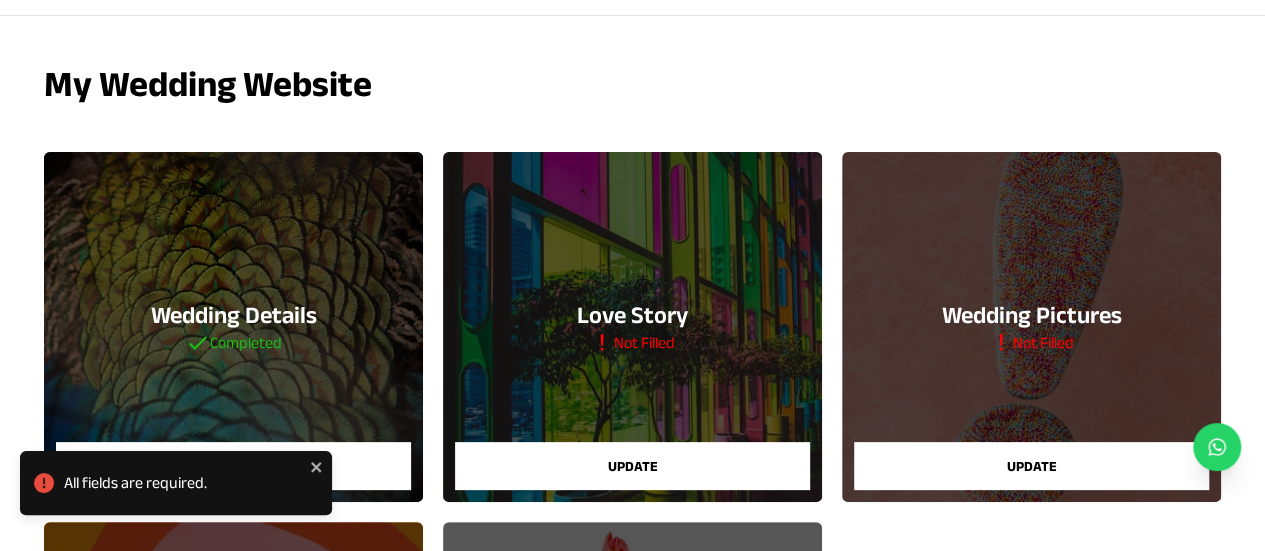scroll, scrollTop: 0, scrollLeft: 0, axis: both 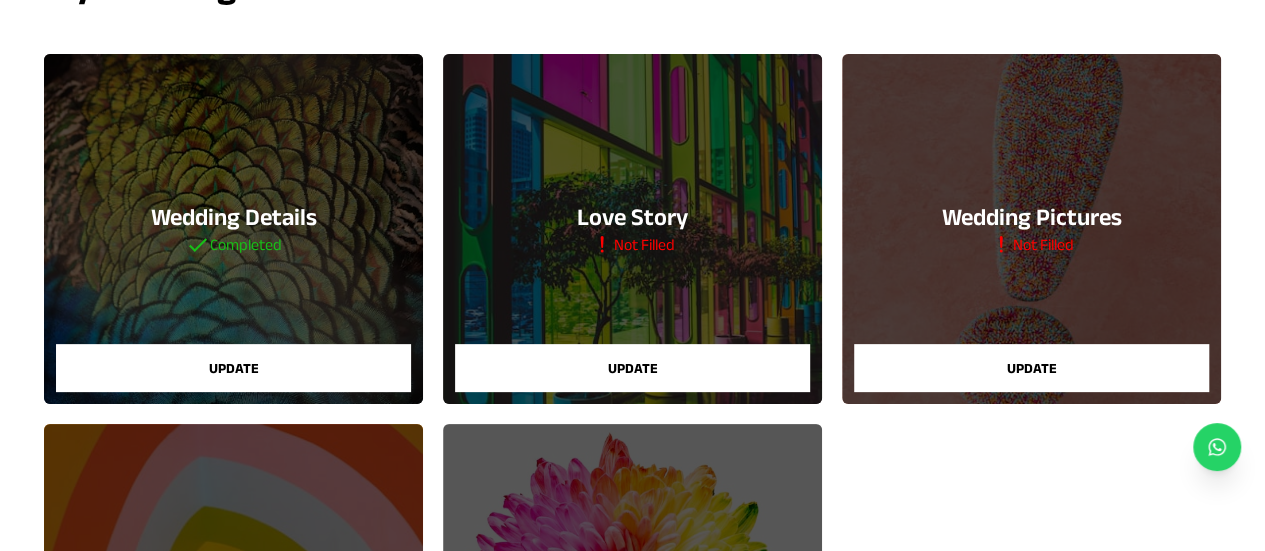 click on "Update" at bounding box center [632, 368] 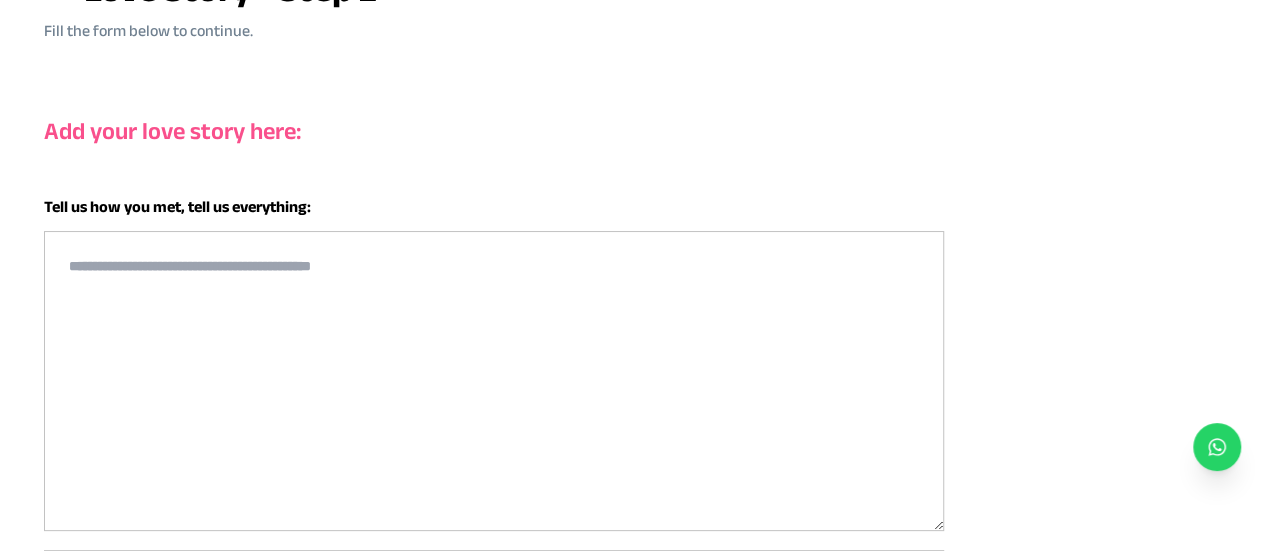 scroll, scrollTop: 0, scrollLeft: 0, axis: both 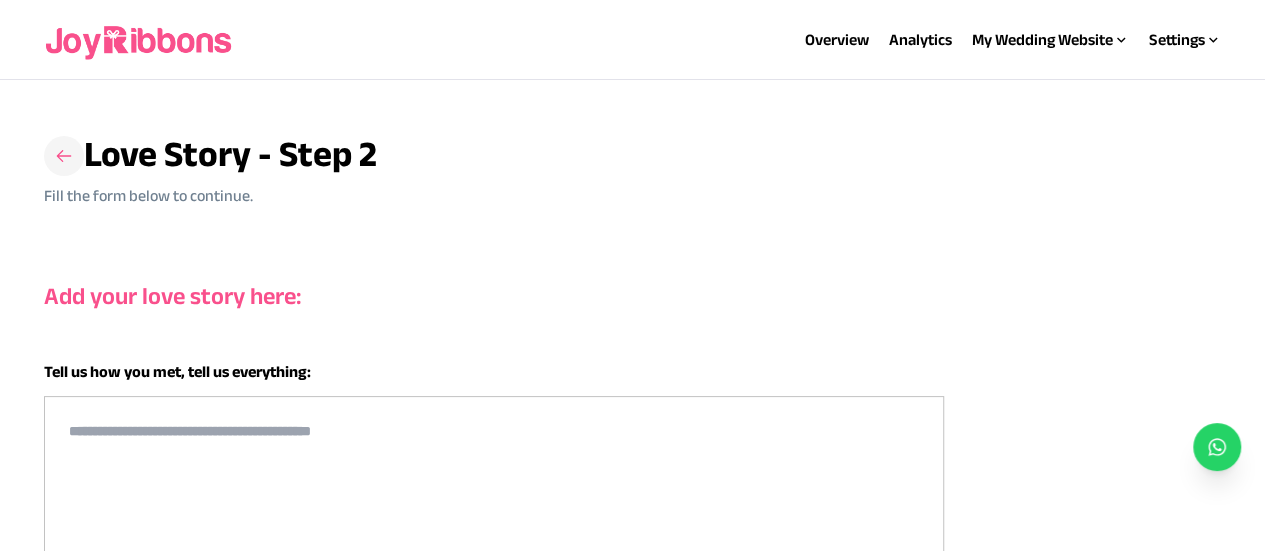 click 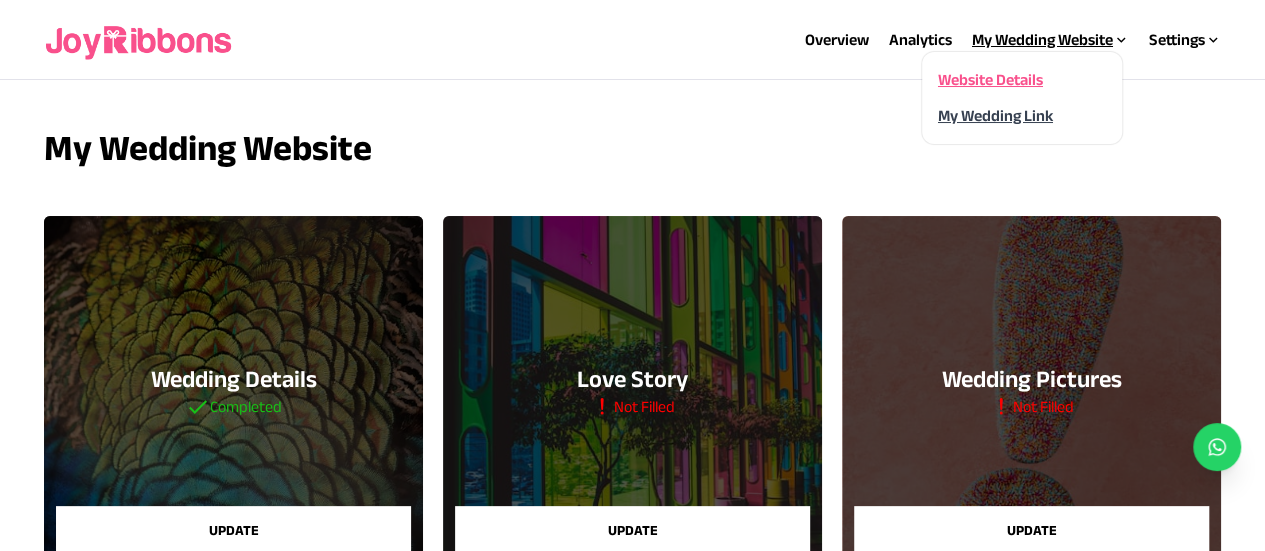 click on "My Wedding Link" at bounding box center (995, 115) 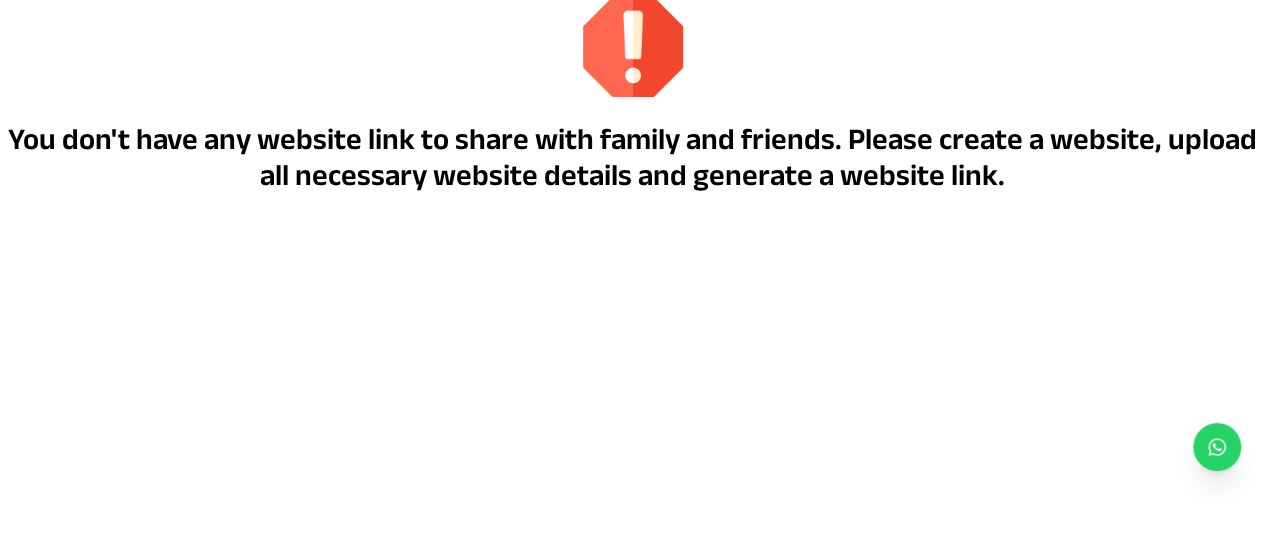 scroll, scrollTop: 0, scrollLeft: 0, axis: both 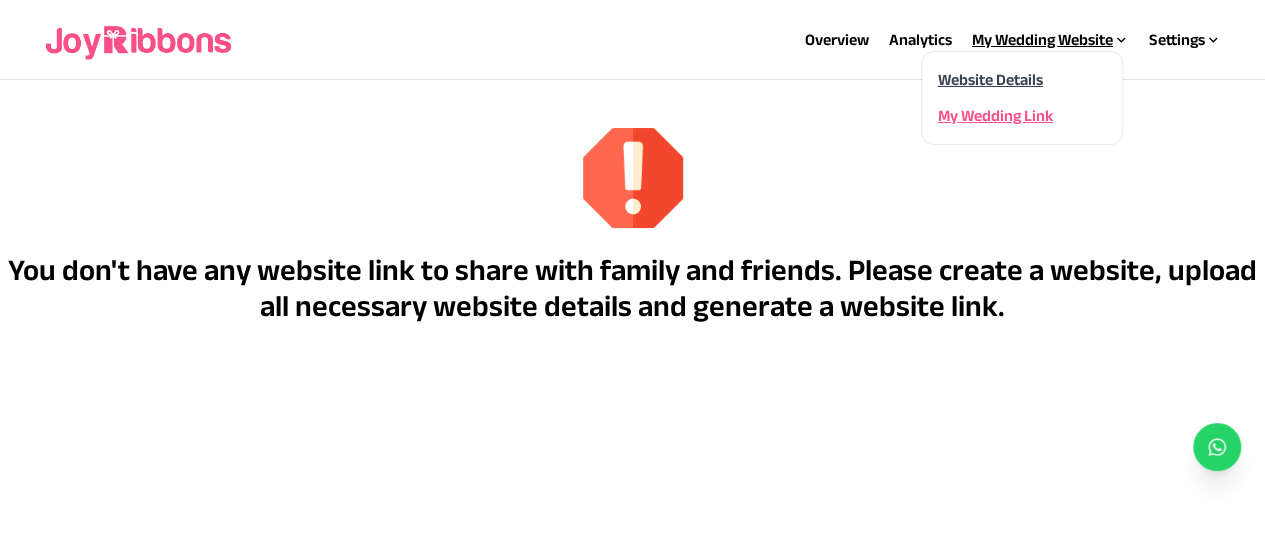 click on "Website Details" at bounding box center (990, 79) 